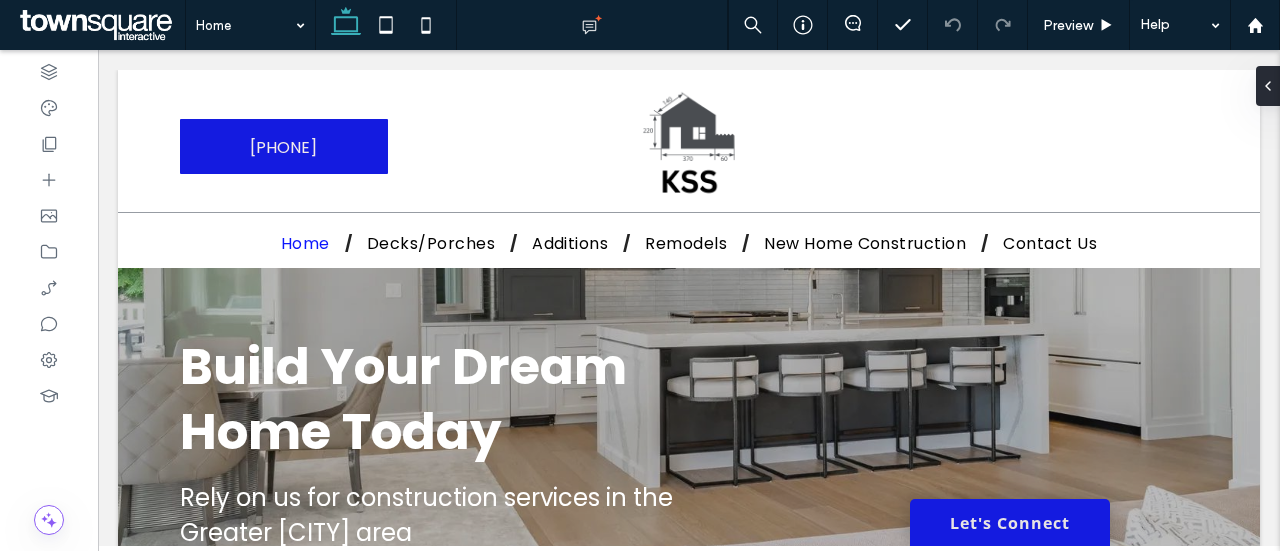 scroll, scrollTop: 0, scrollLeft: 0, axis: both 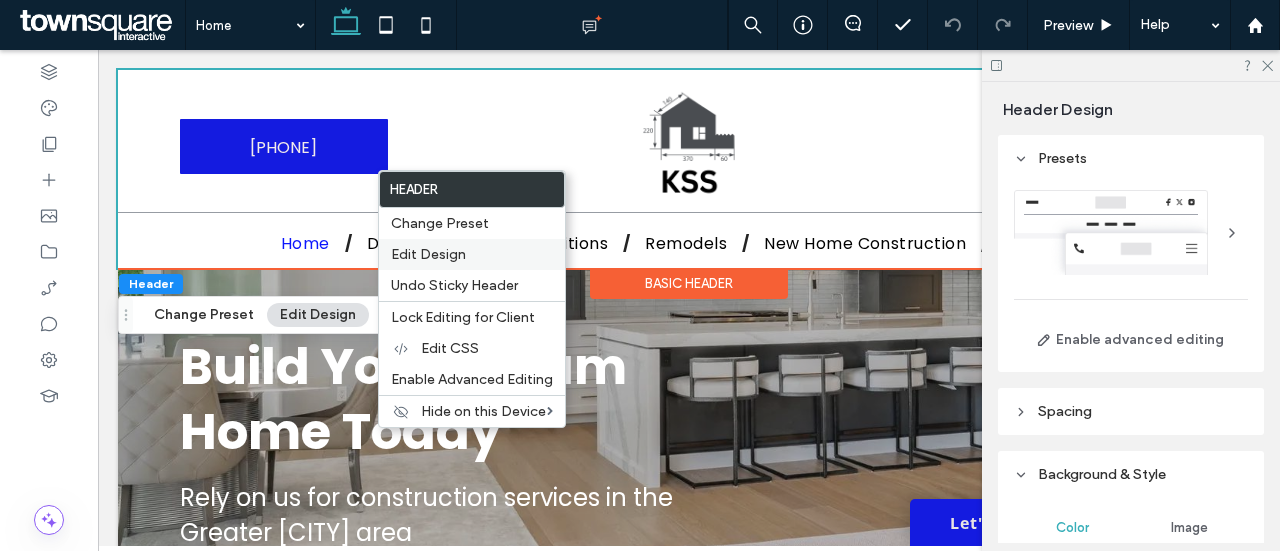 click on "Edit Design" at bounding box center [428, 254] 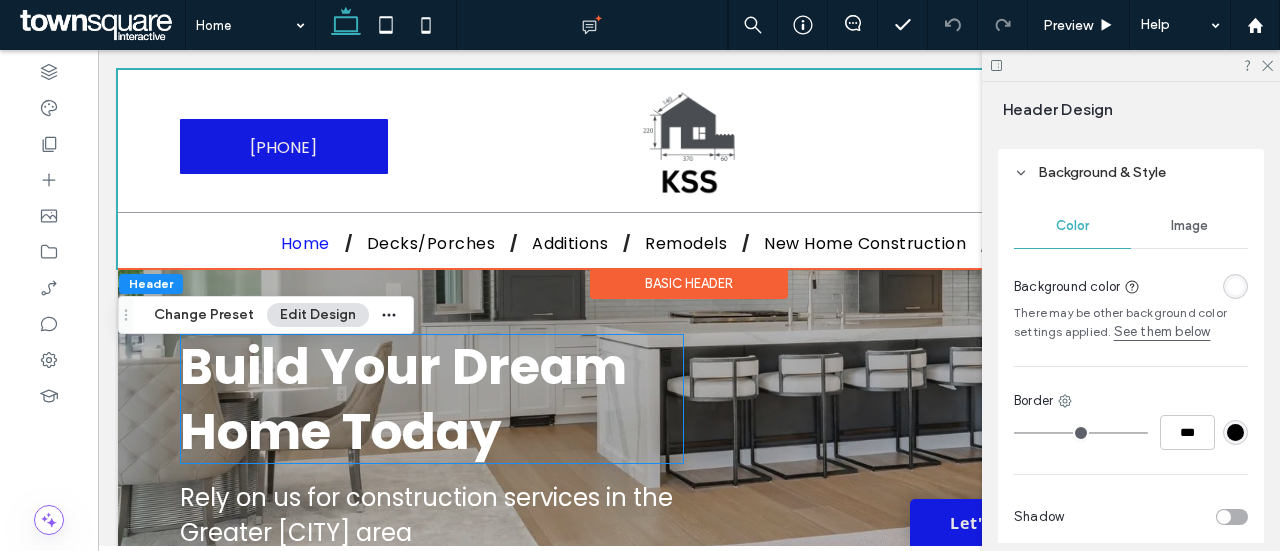 scroll, scrollTop: 300, scrollLeft: 0, axis: vertical 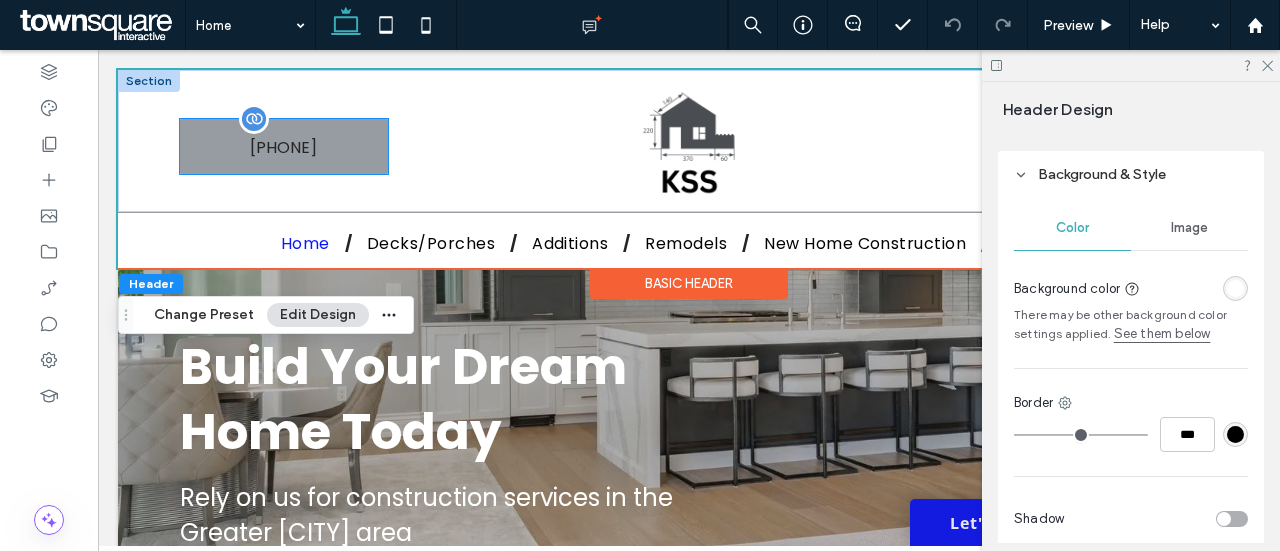 click on "Give us a call [PHONE]" at bounding box center (284, 146) 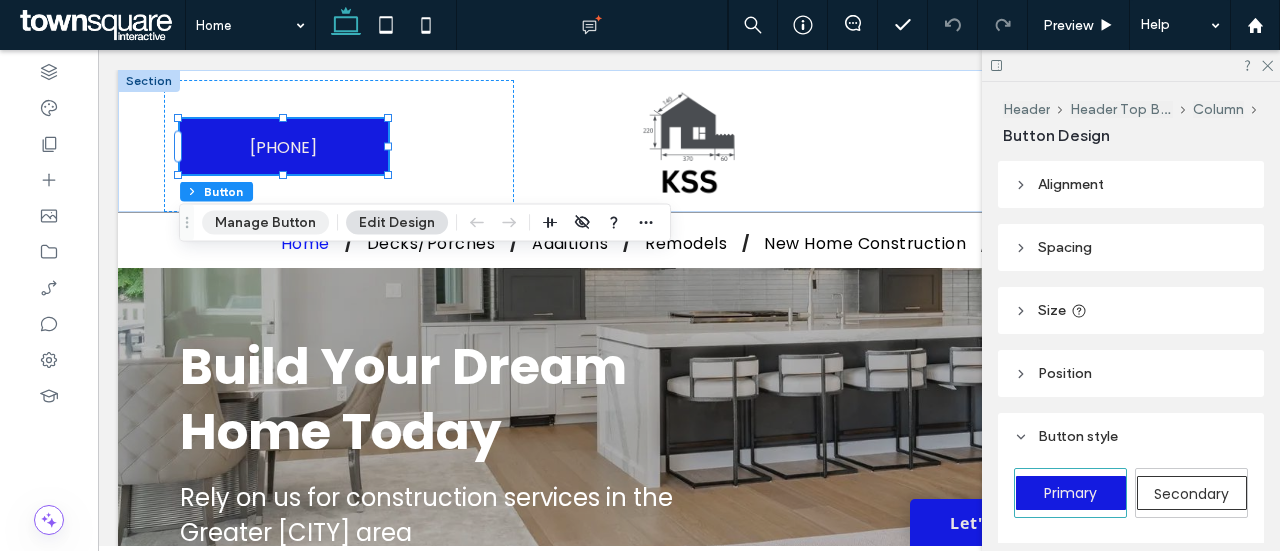 click on "Manage Button" at bounding box center [265, 223] 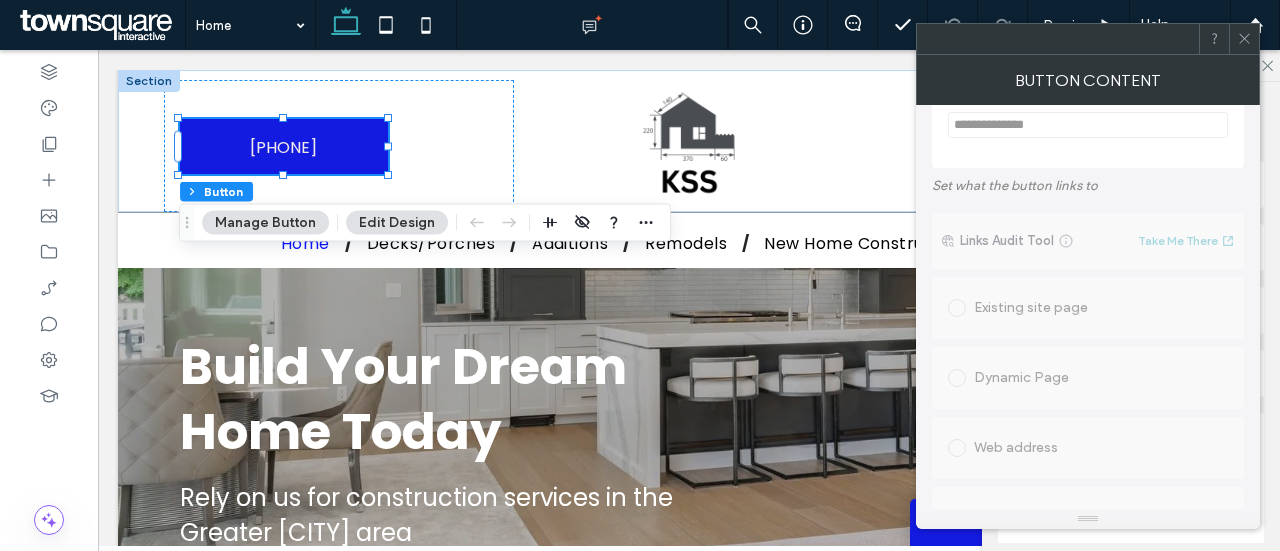 scroll, scrollTop: 0, scrollLeft: 0, axis: both 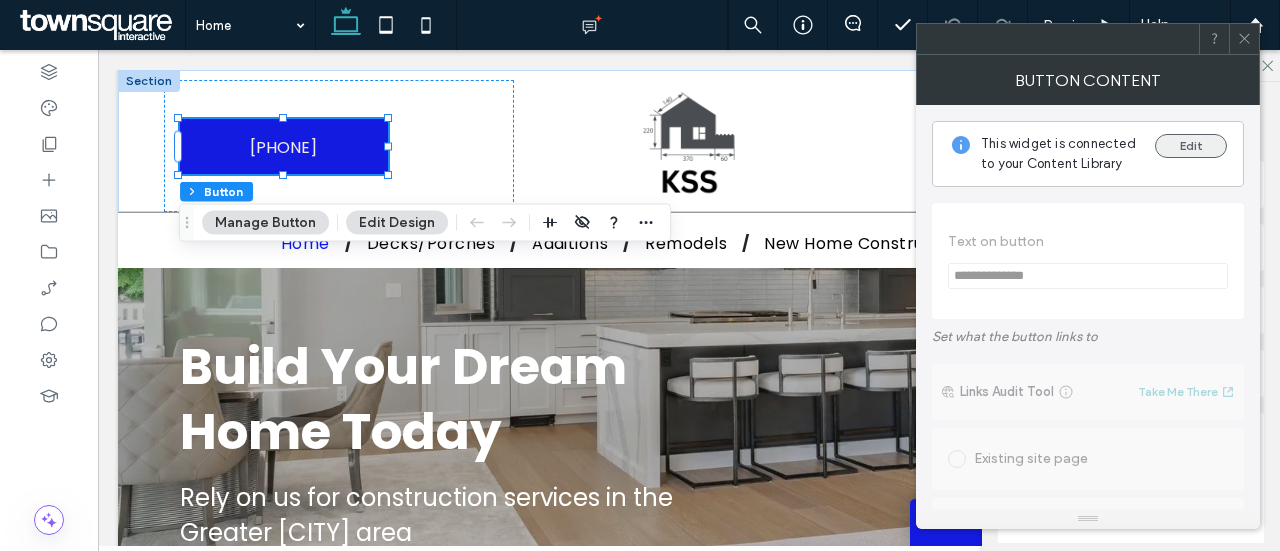 click on "Edit" at bounding box center (1191, 146) 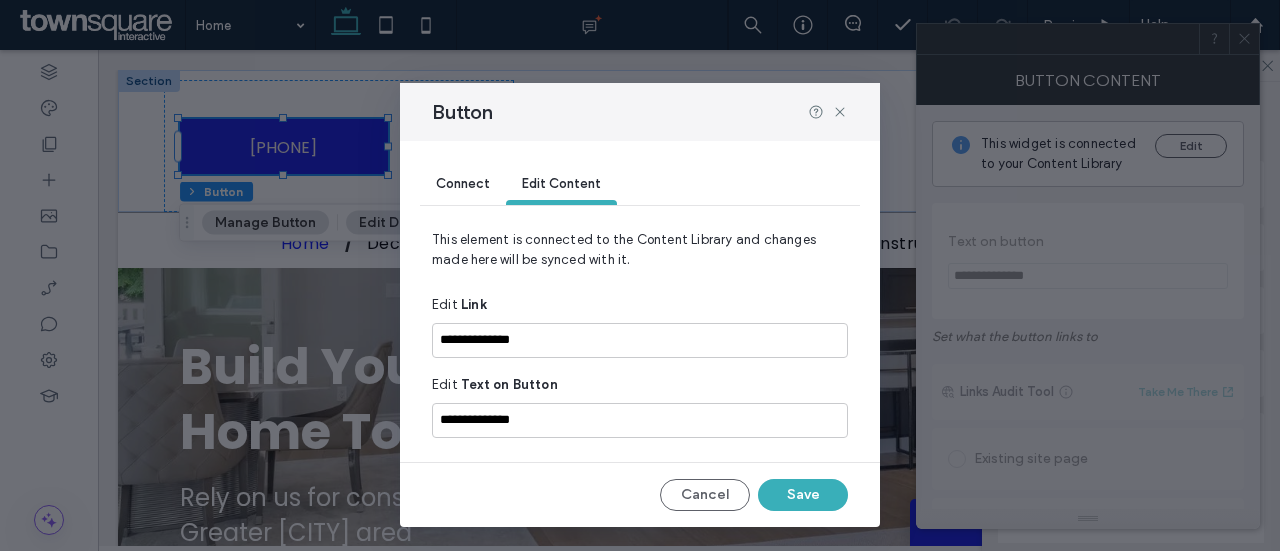 click on "Connect" at bounding box center (463, 183) 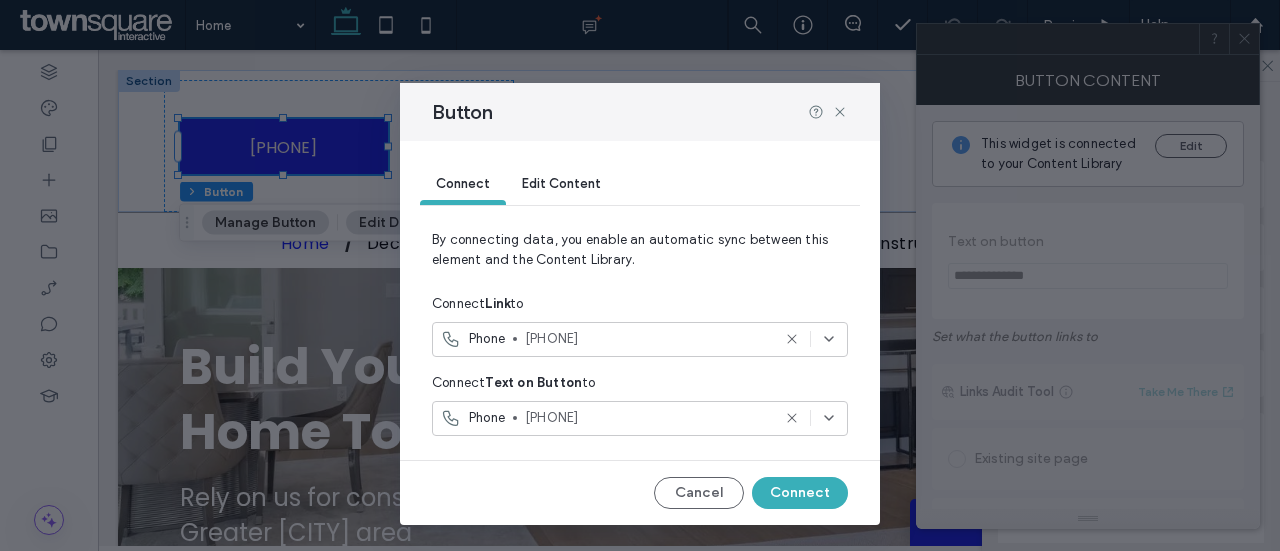 click on "Edit Content" at bounding box center [561, 183] 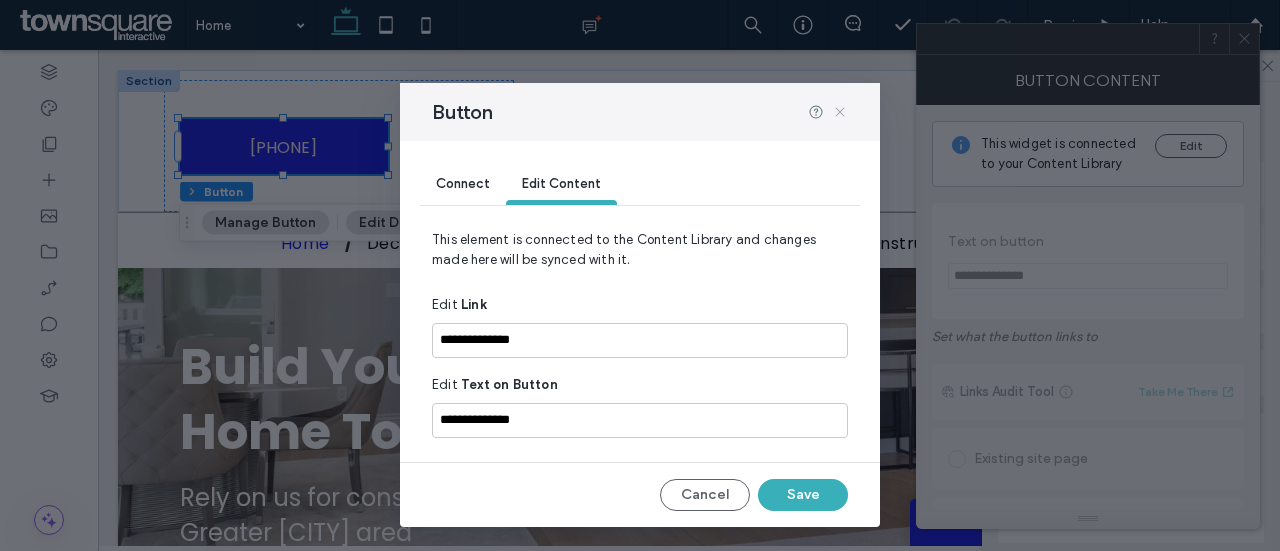click 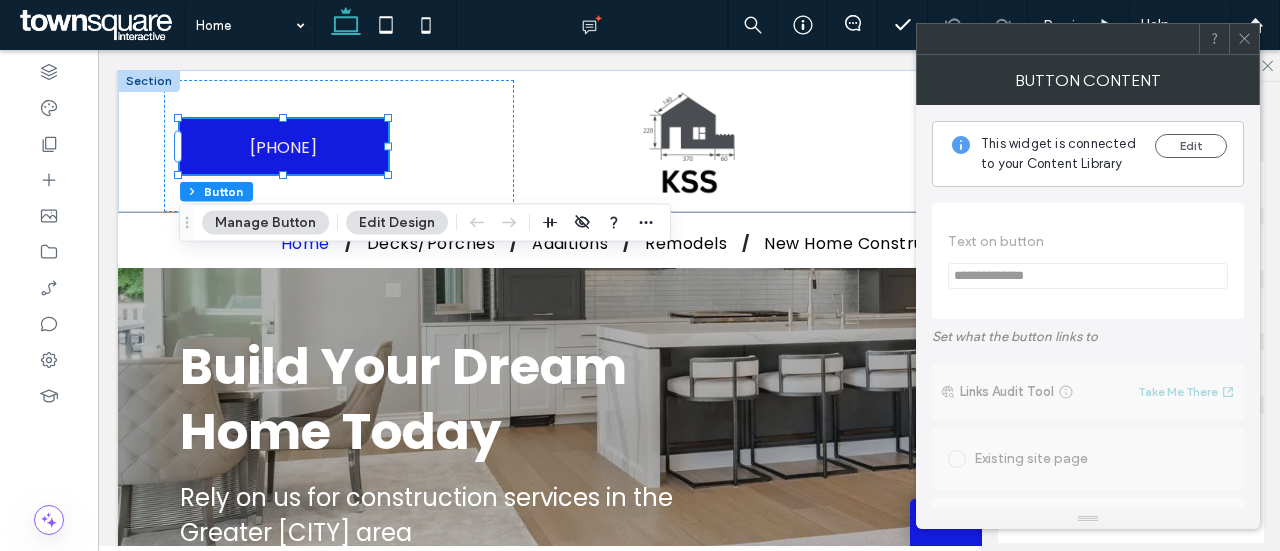 click on "Edit Design" at bounding box center (397, 223) 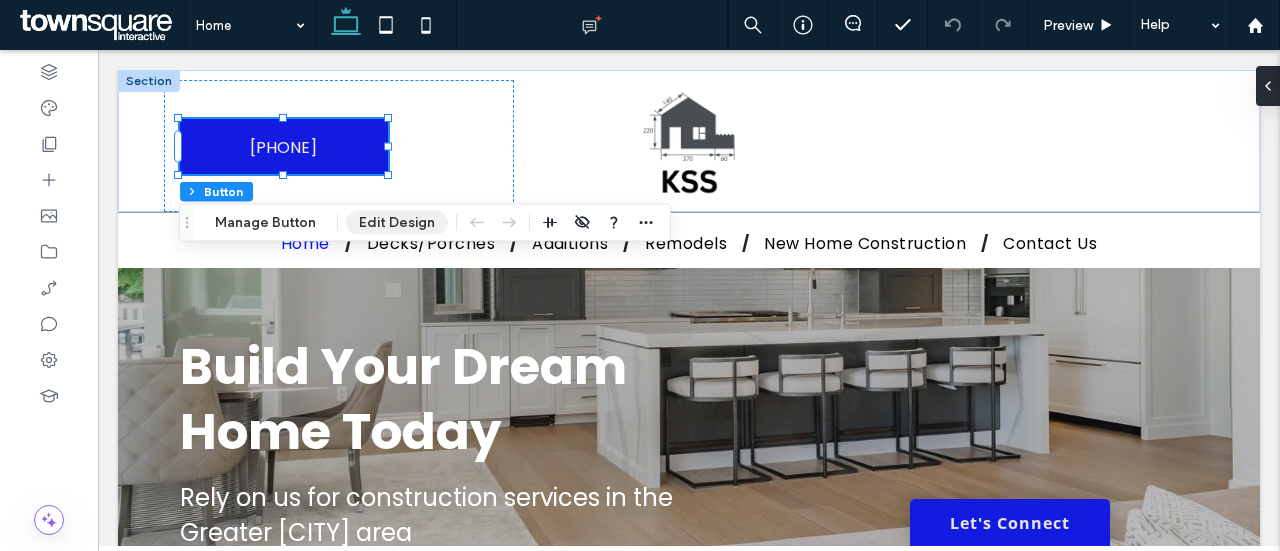 click on "Edit Design" at bounding box center (397, 223) 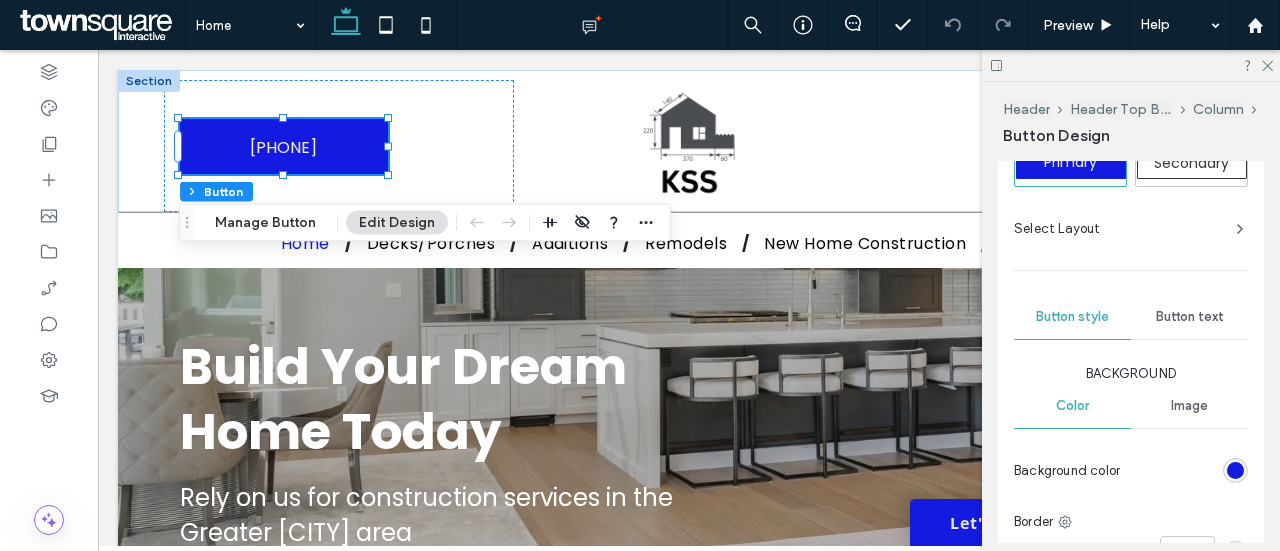 scroll, scrollTop: 300, scrollLeft: 0, axis: vertical 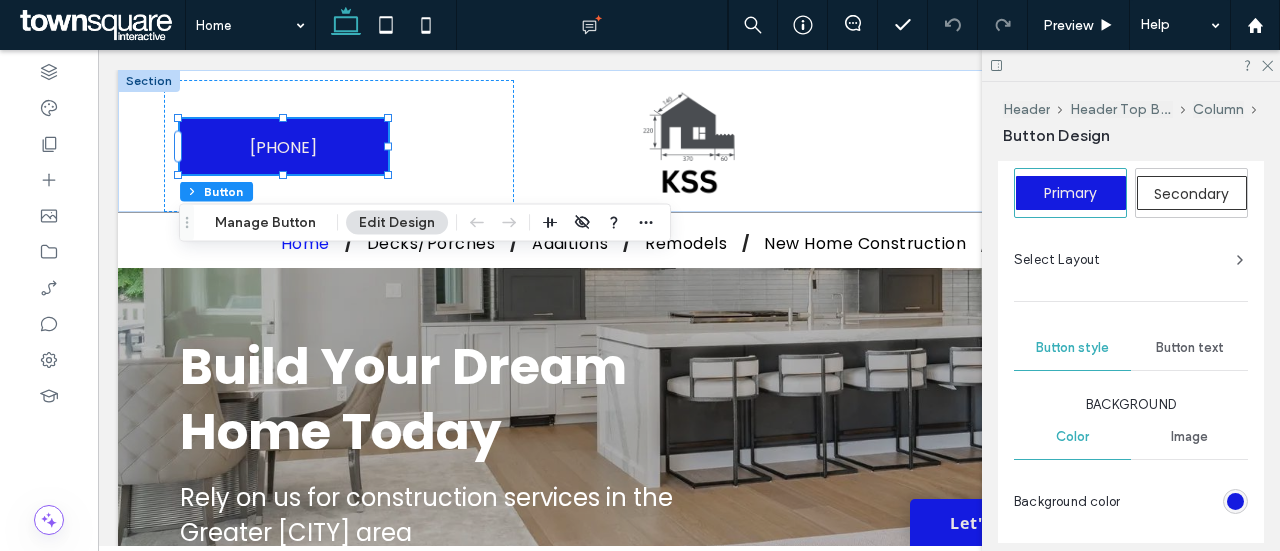 click on "Button text" at bounding box center (1190, 348) 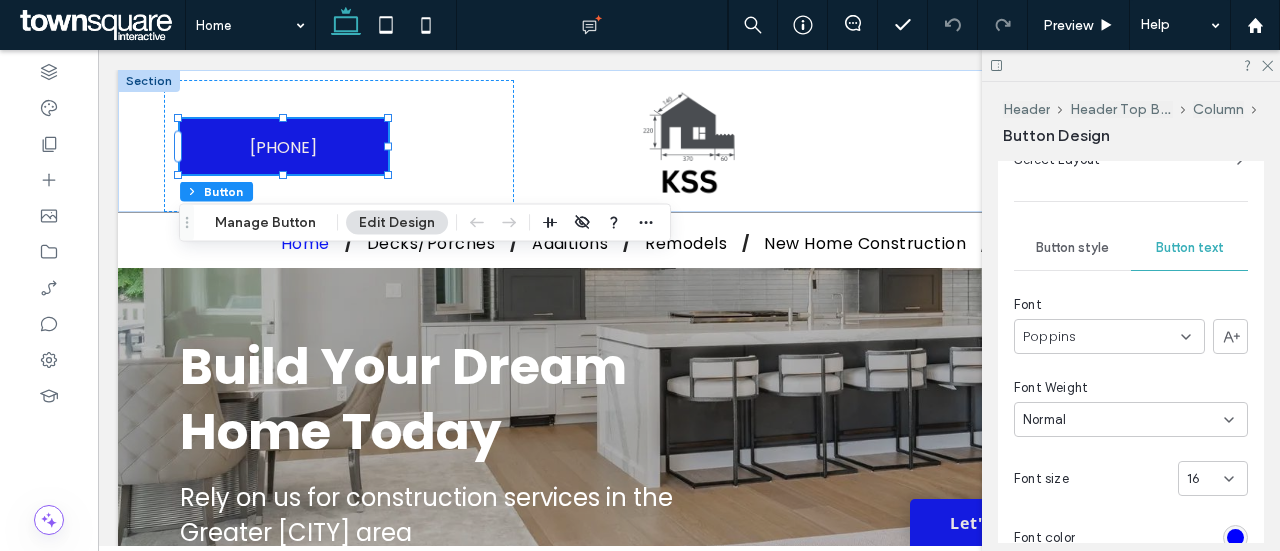 scroll, scrollTop: 500, scrollLeft: 0, axis: vertical 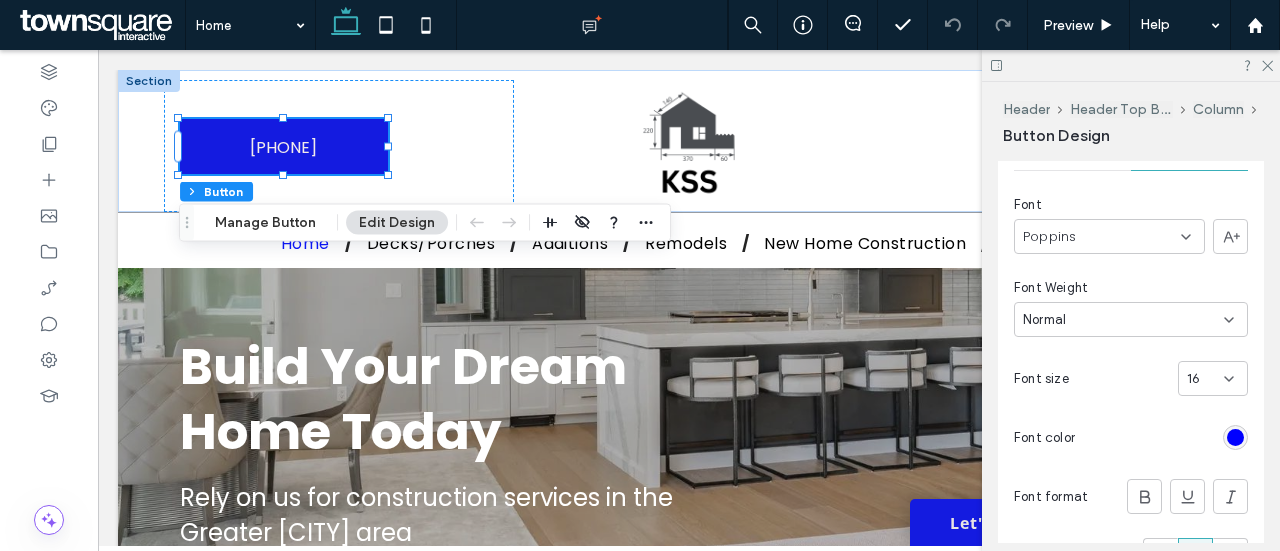 click at bounding box center [1235, 437] 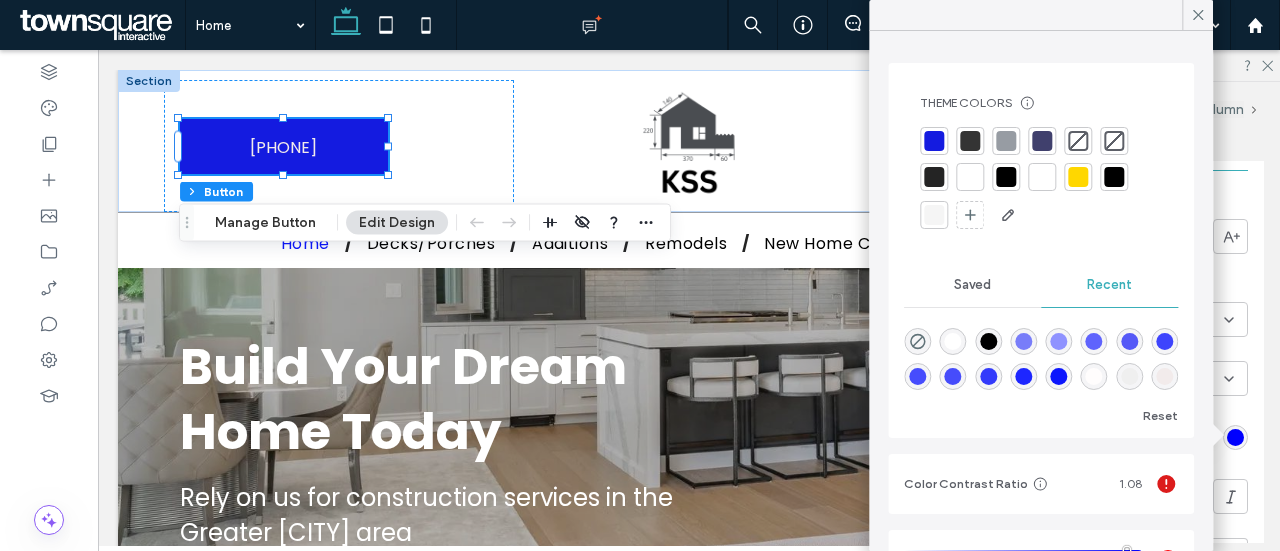 click at bounding box center (953, 341) 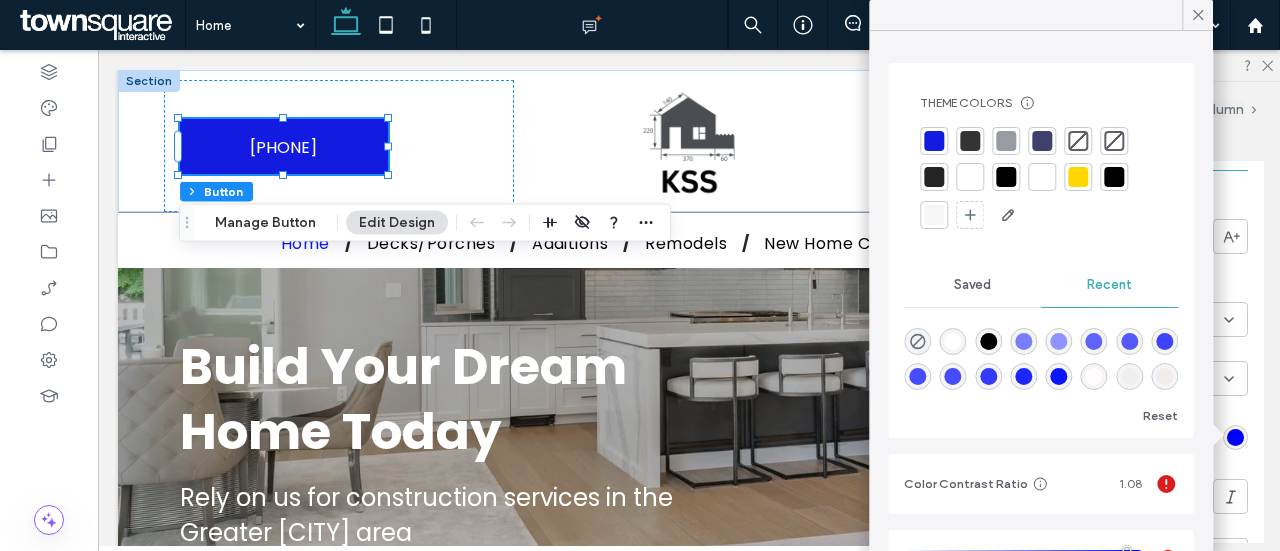 type on "*******" 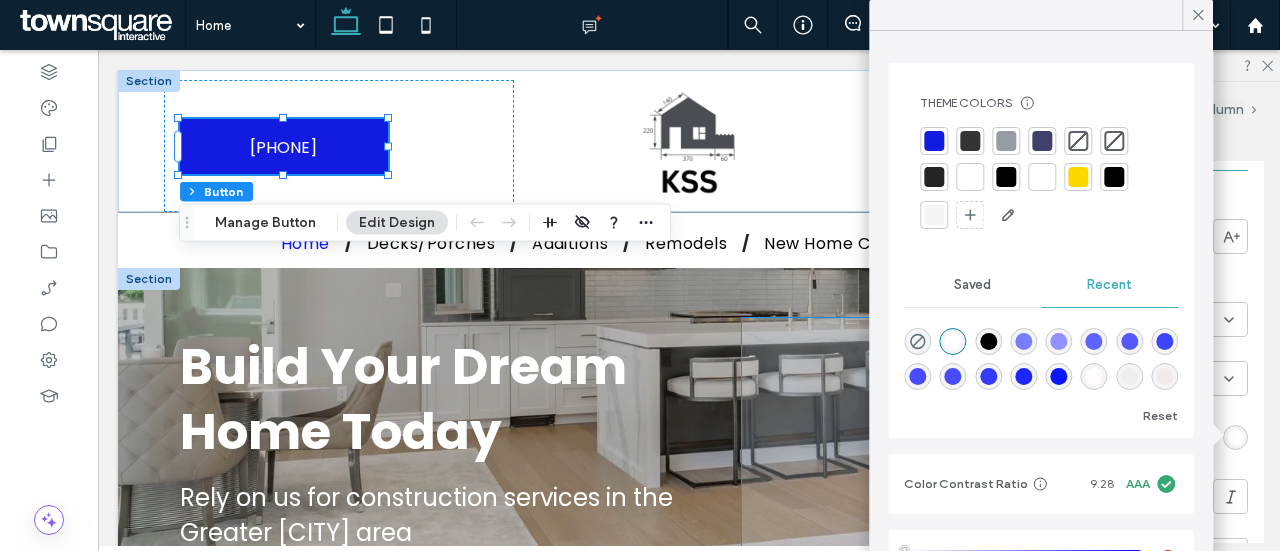 click at bounding box center [977, 477] 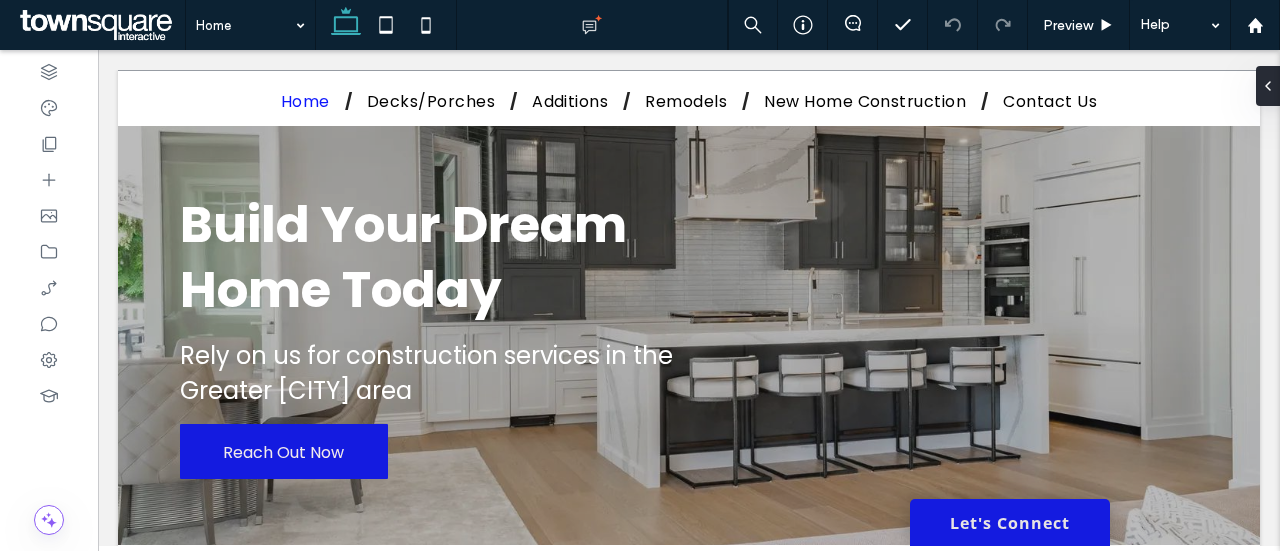 scroll, scrollTop: 2413, scrollLeft: 0, axis: vertical 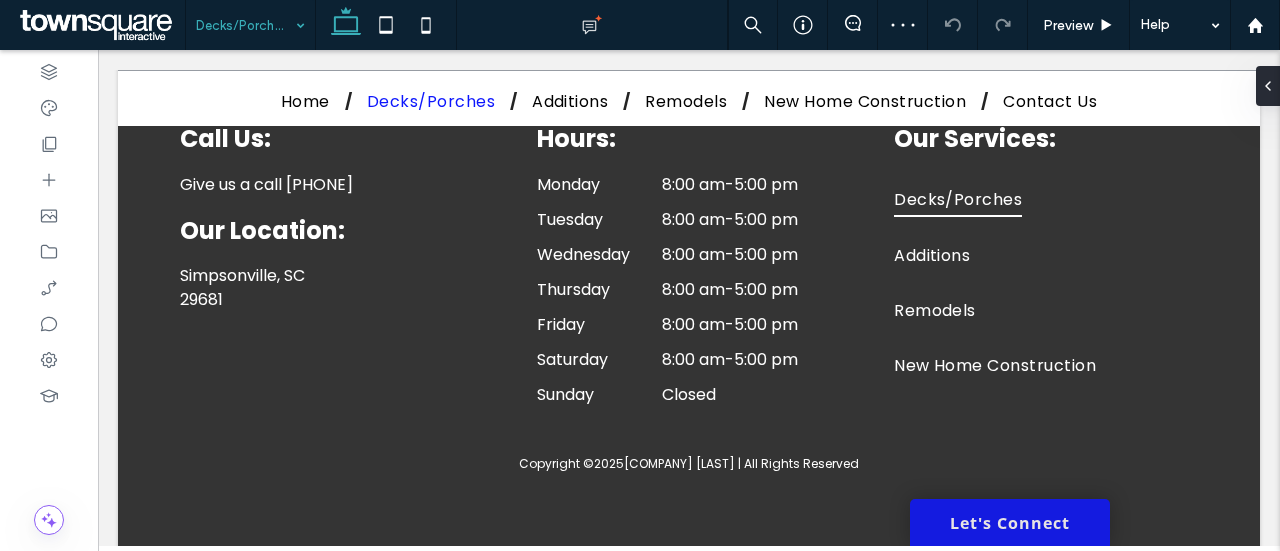 click at bounding box center [245, 25] 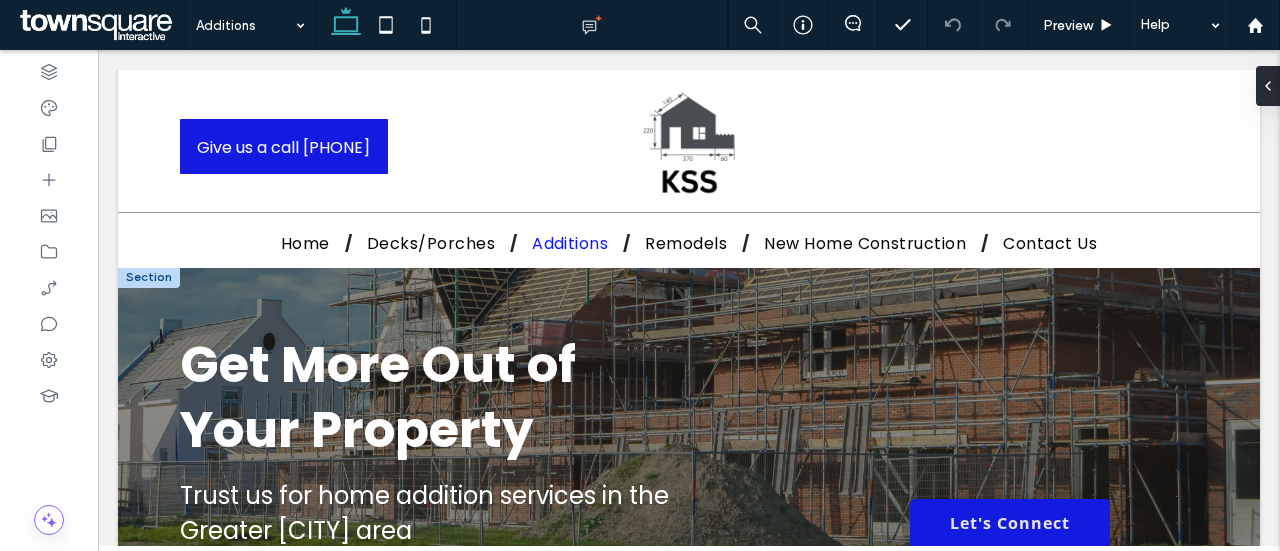 scroll, scrollTop: 0, scrollLeft: 0, axis: both 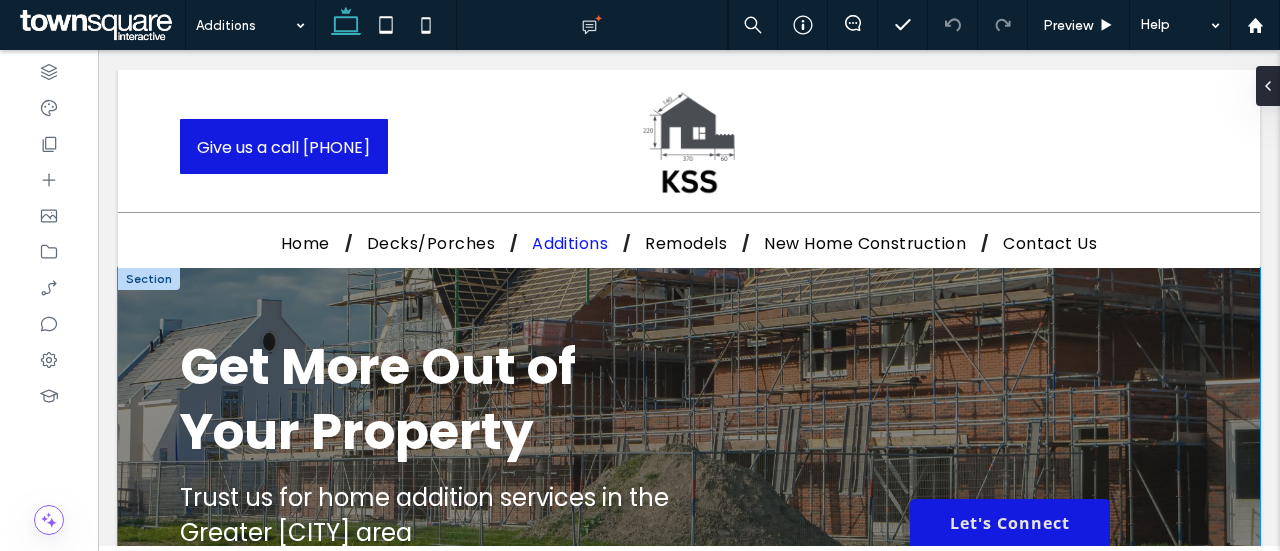 click on "Get More Out of Your Property
Trust us for home addition services in the Greater [CITY] area
Reach Out Now" at bounding box center (689, 477) 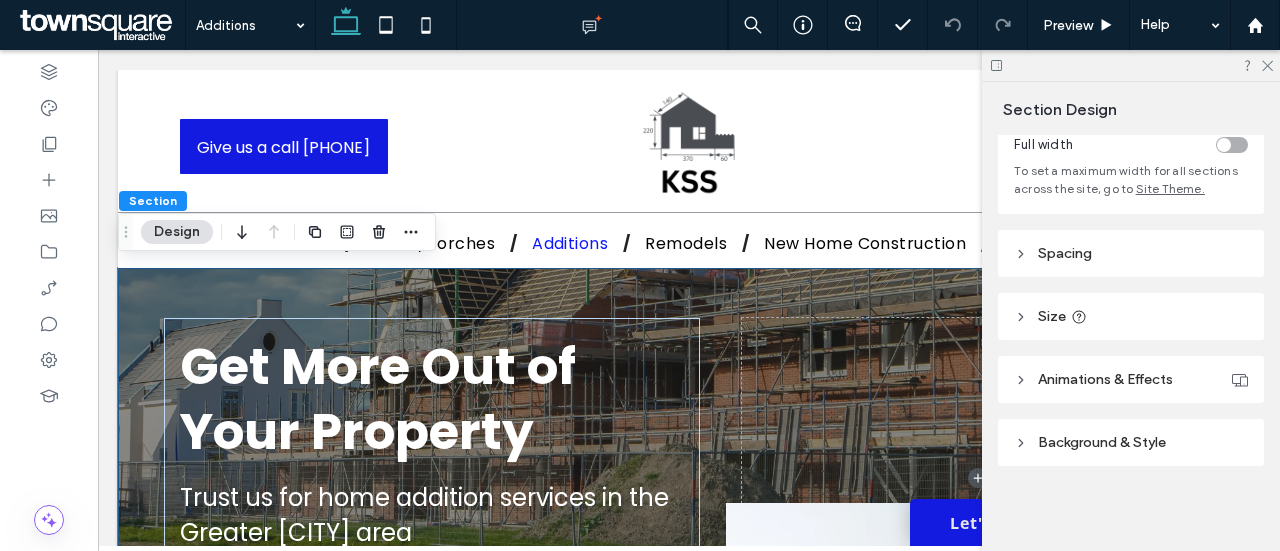 scroll, scrollTop: 124, scrollLeft: 0, axis: vertical 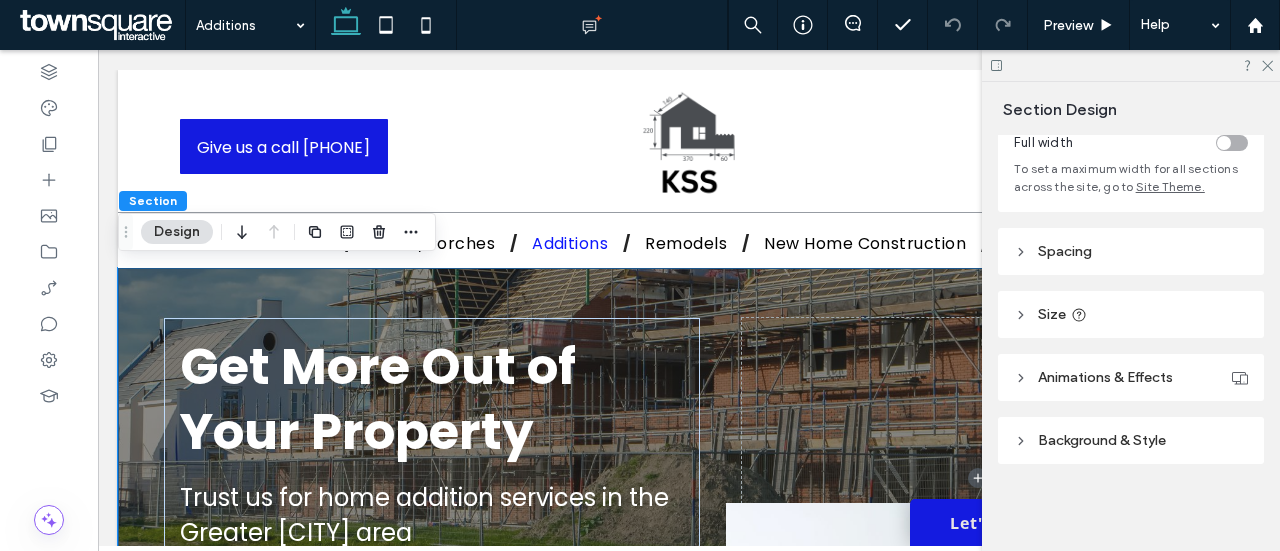 click on "Background & Style" at bounding box center [1102, 440] 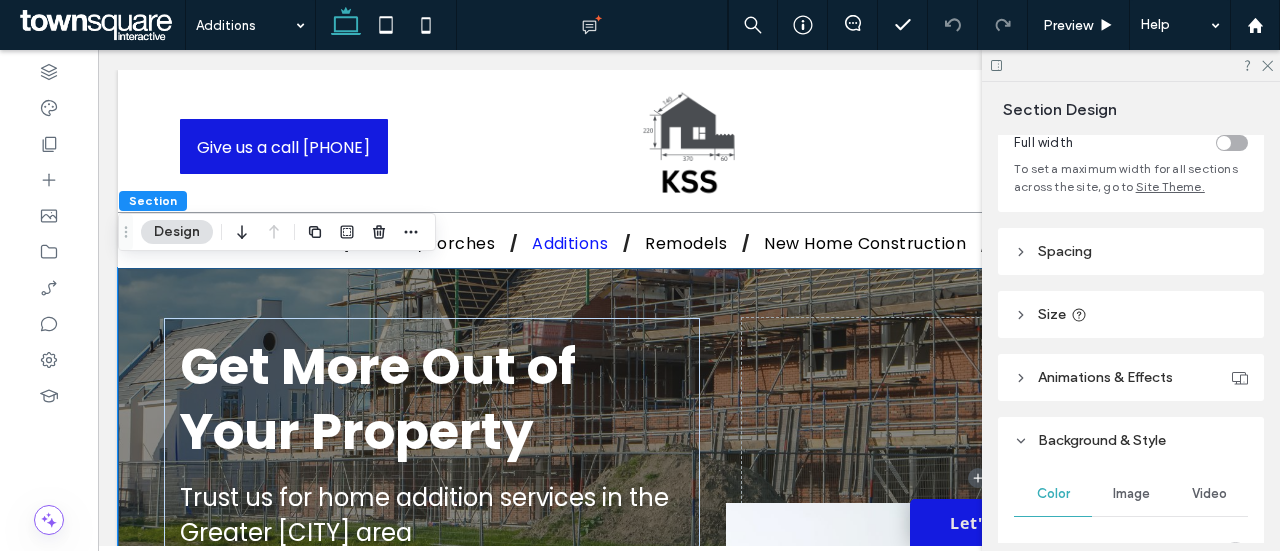 click on "Image" at bounding box center (1131, 494) 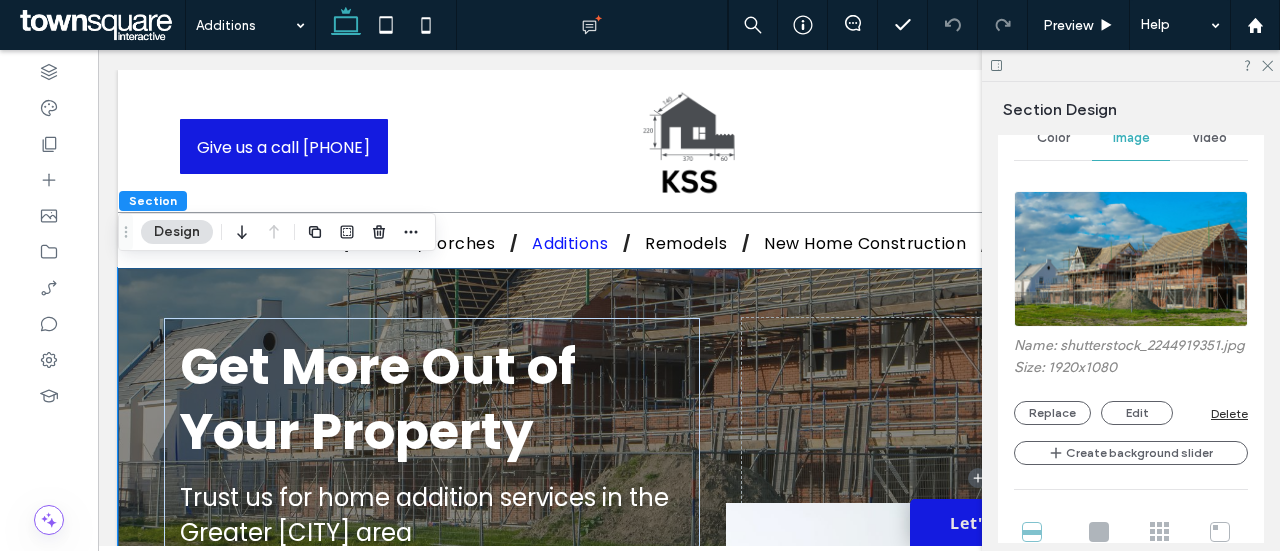 scroll, scrollTop: 524, scrollLeft: 0, axis: vertical 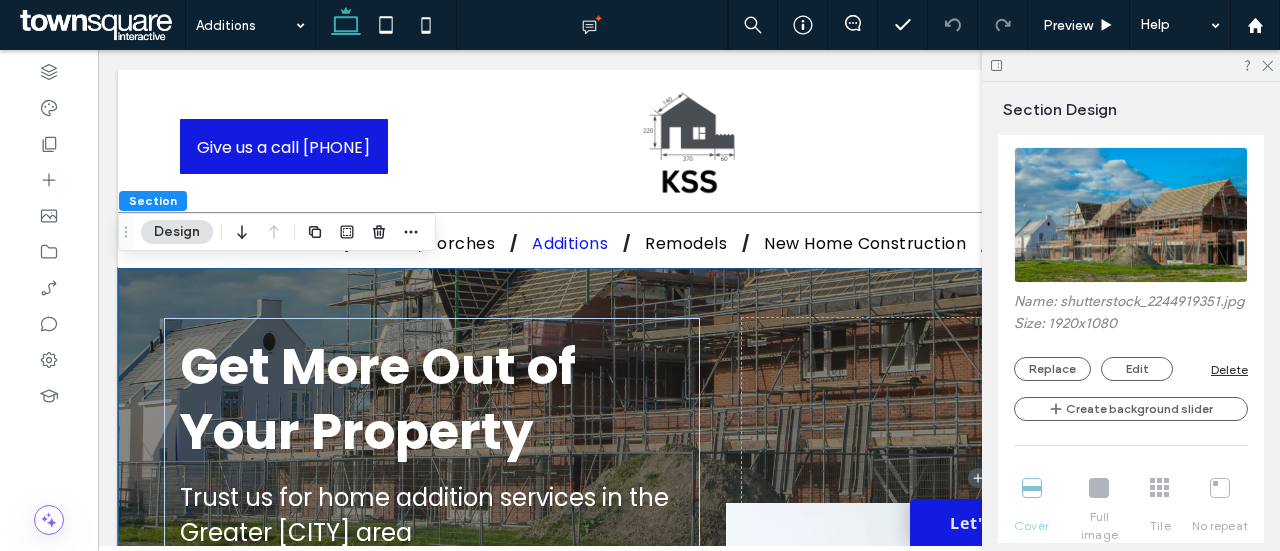 click on "Name: shutterstock_2244919351.jpg Size: 1920x1080 Replace Edit Delete" at bounding box center (1131, 337) 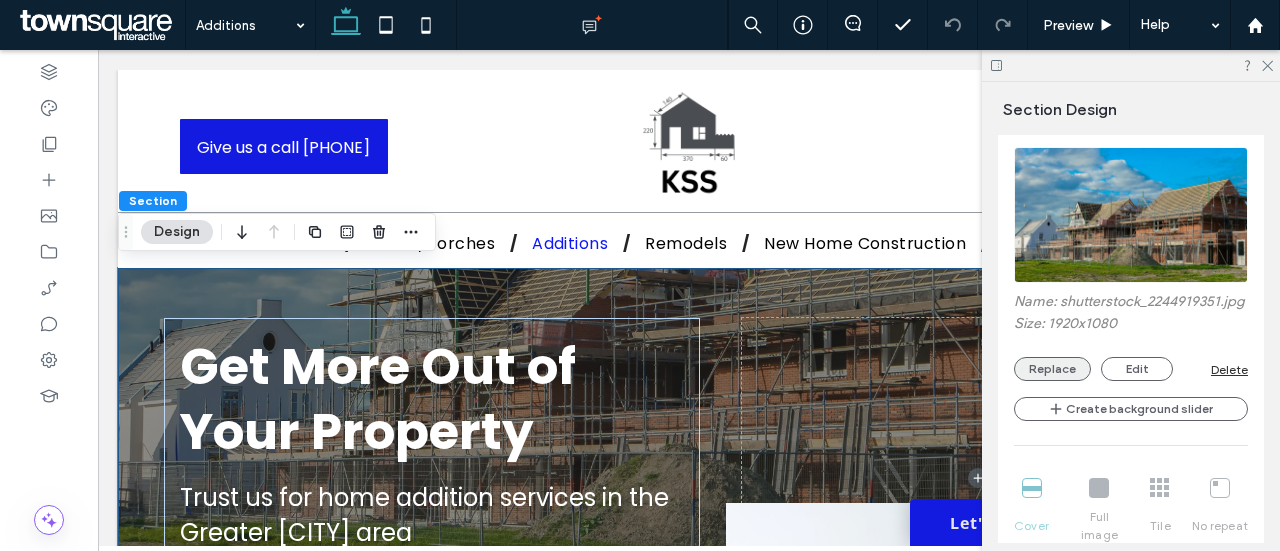 click on "Replace" at bounding box center (1052, 369) 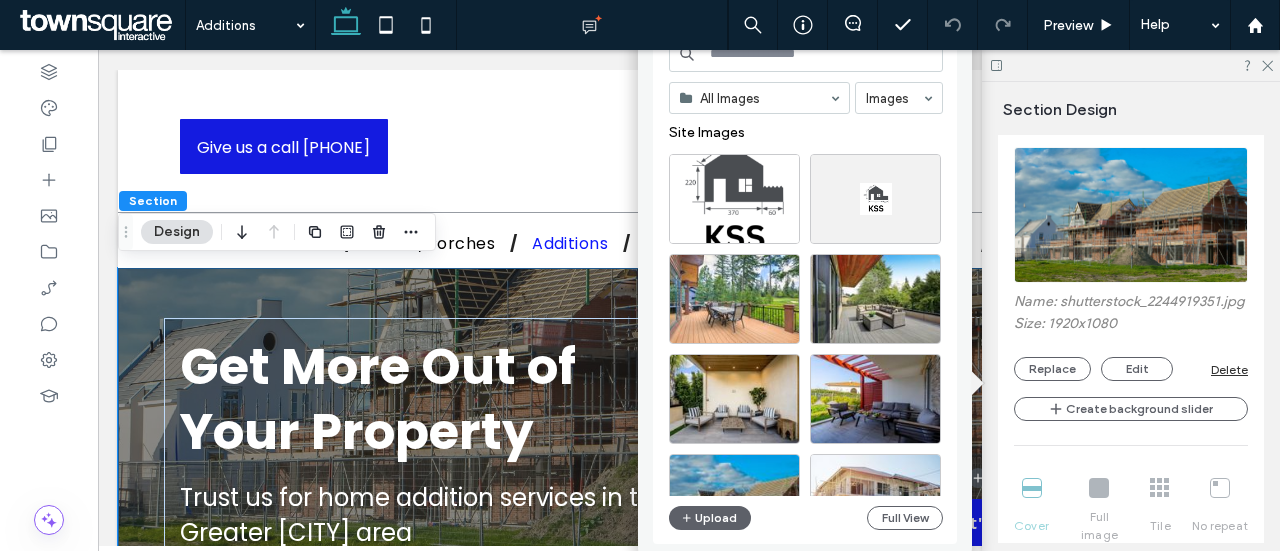 click at bounding box center (806, 54) 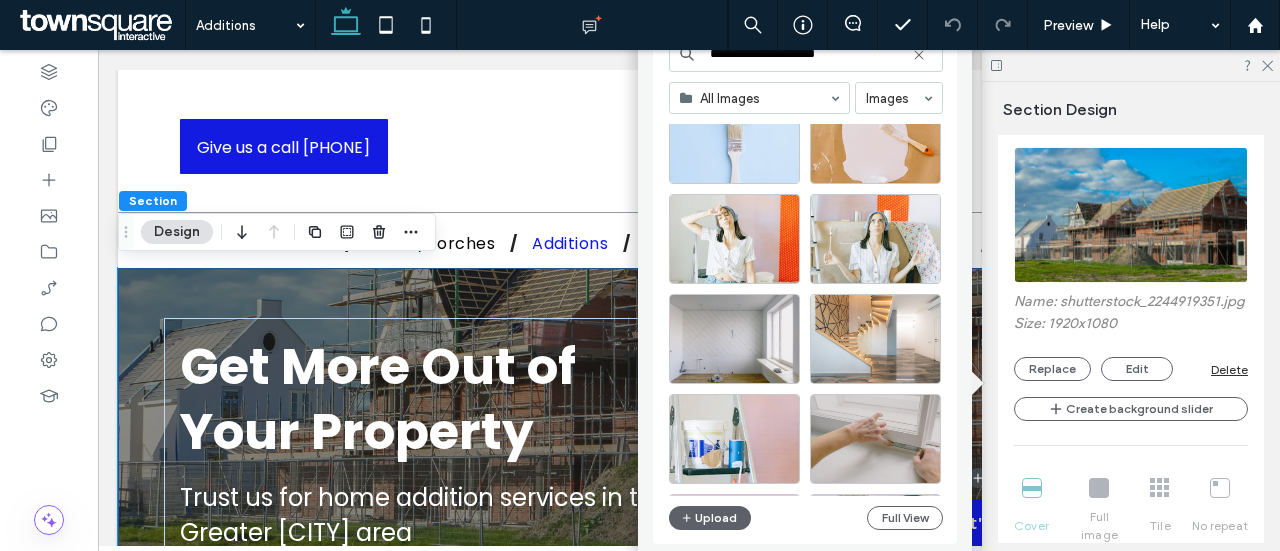 scroll, scrollTop: 0, scrollLeft: 0, axis: both 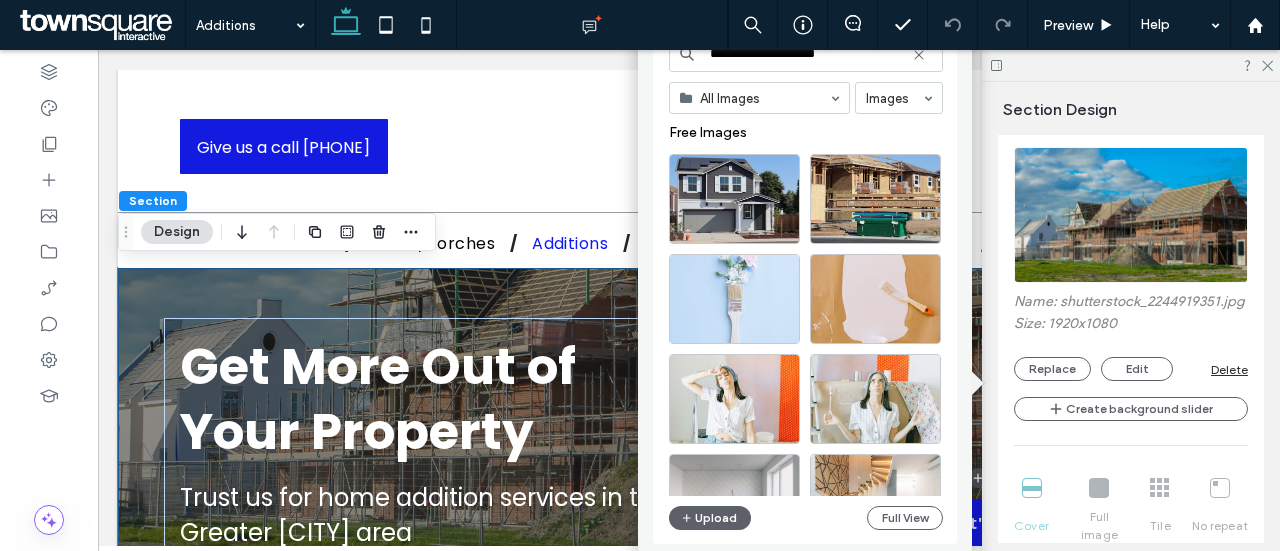 type on "**********" 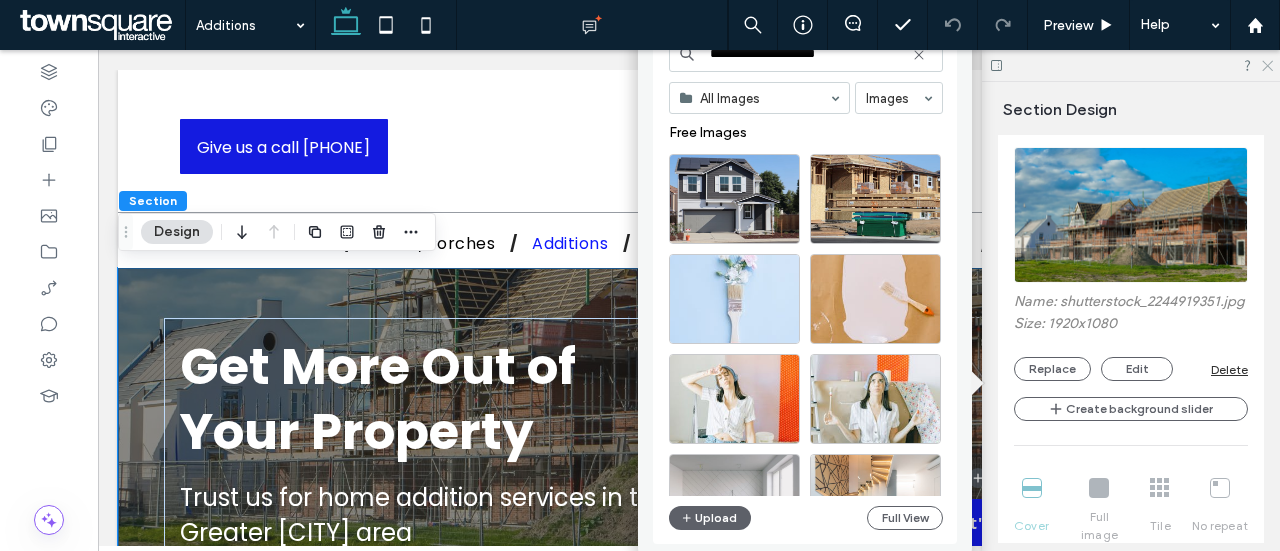 click 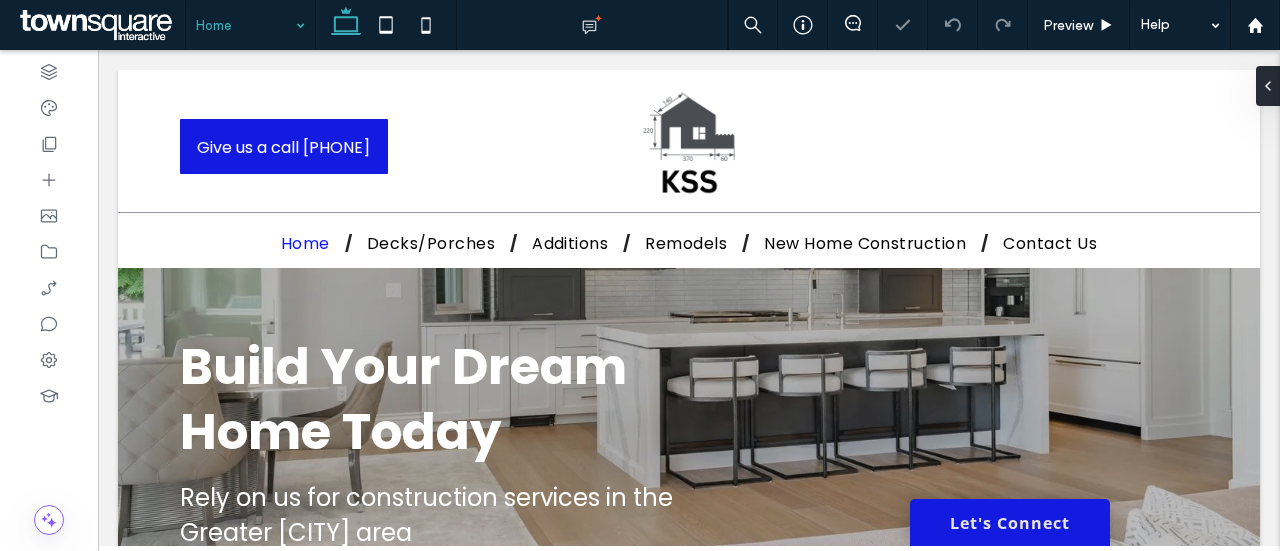 scroll, scrollTop: 0, scrollLeft: 0, axis: both 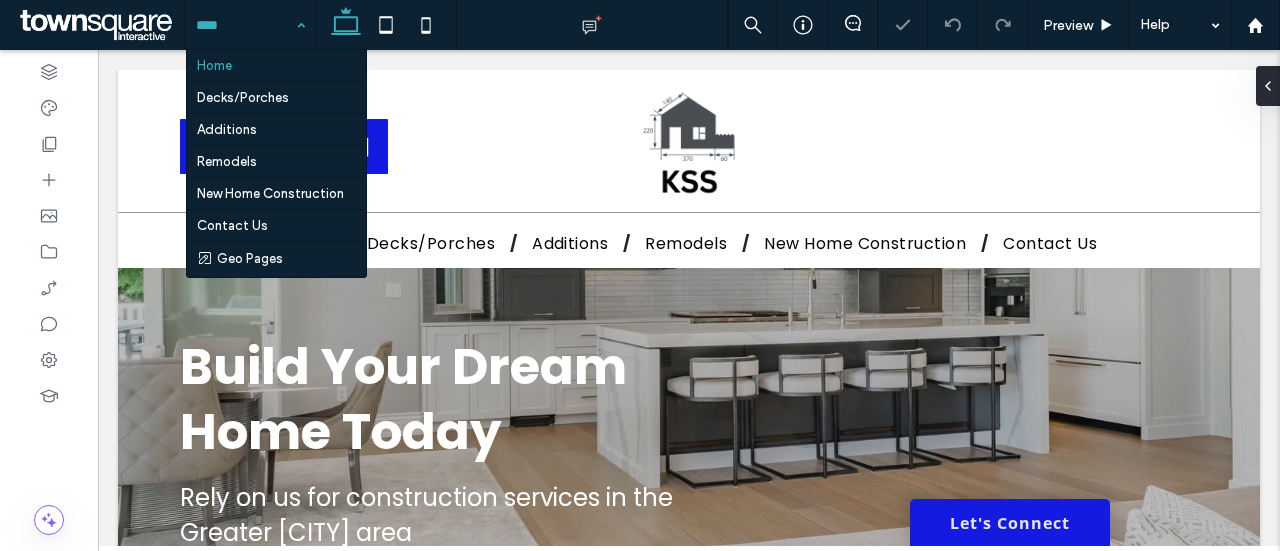 click at bounding box center [245, 25] 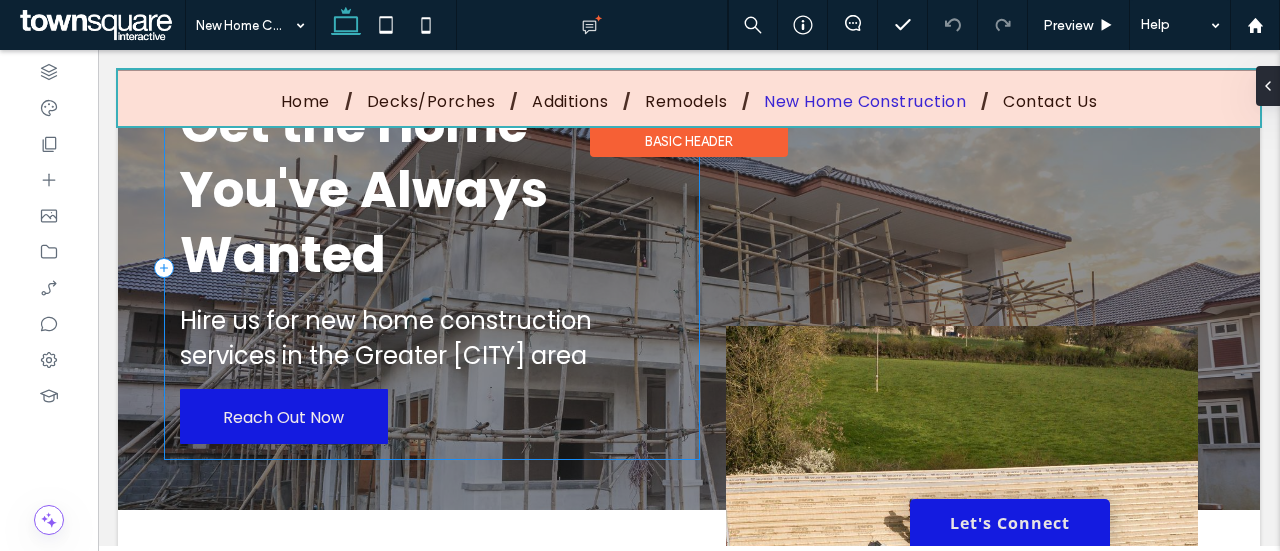 scroll, scrollTop: 0, scrollLeft: 0, axis: both 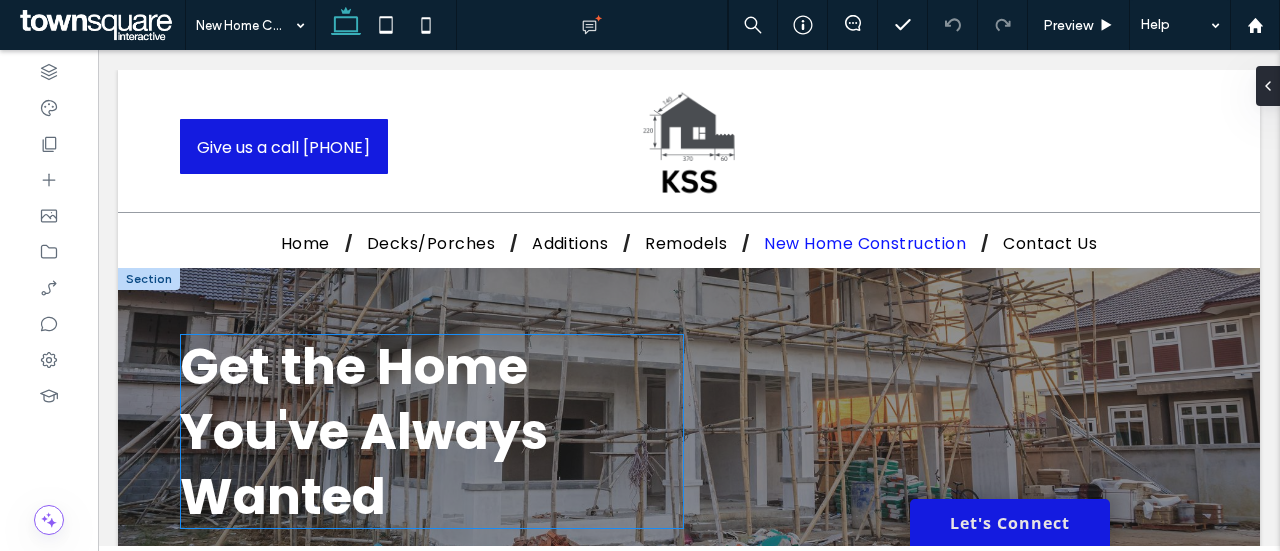click on "Get the Home You've Always Wanted" at bounding box center (432, 431) 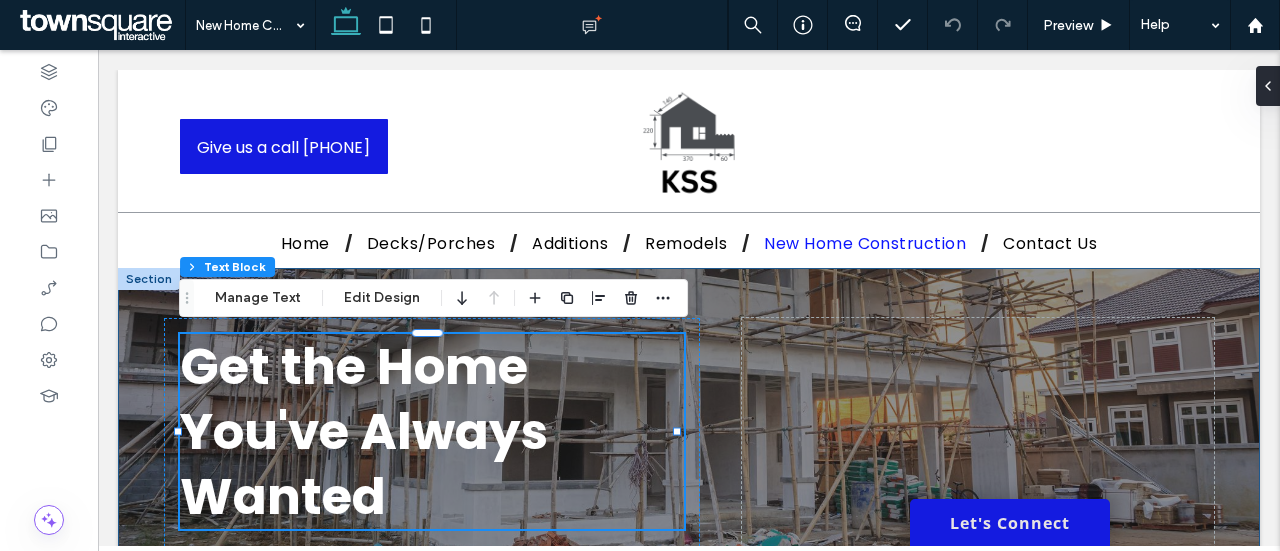 click on "Get the Home You've Always Wanted
Hire us for new home construction services in the Greater [CITY] area
Reach Out Now" at bounding box center (689, 510) 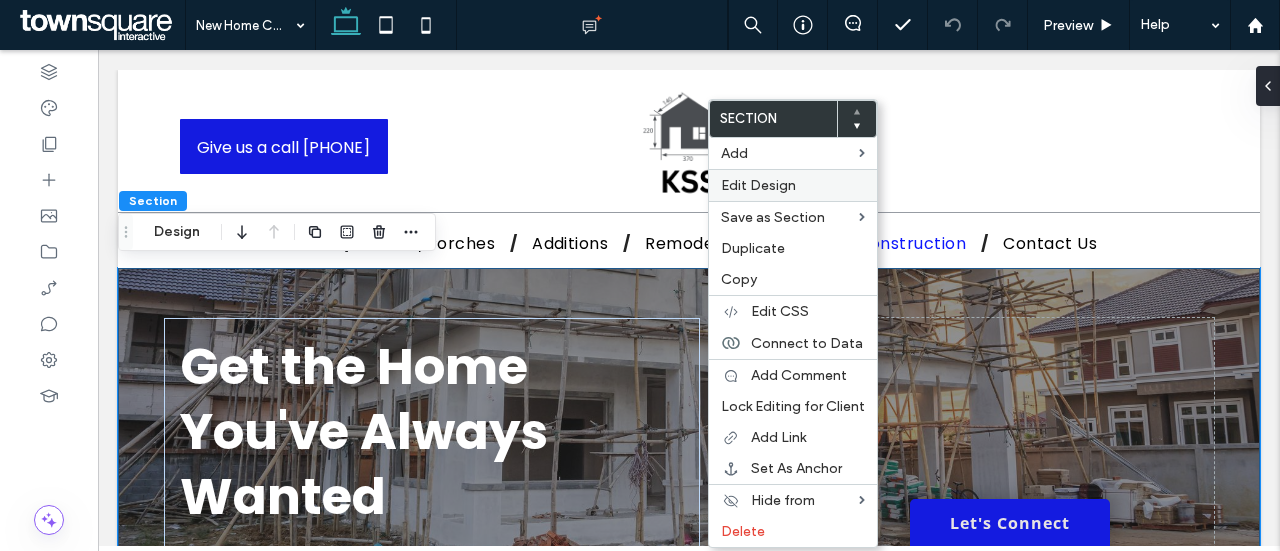 click on "Edit Design" at bounding box center [758, 185] 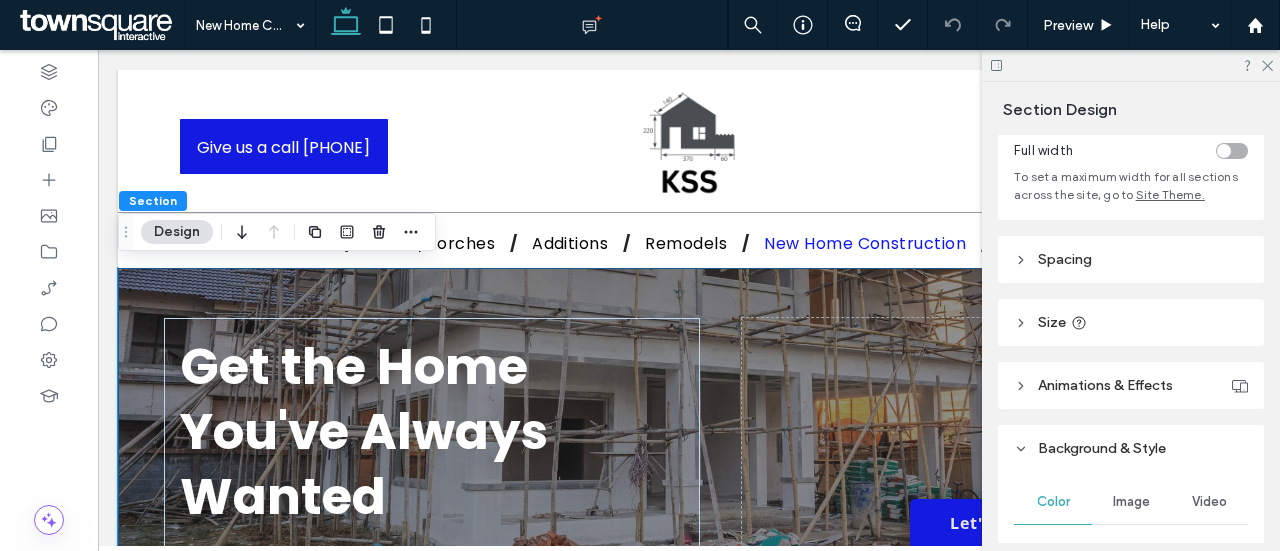 scroll, scrollTop: 200, scrollLeft: 0, axis: vertical 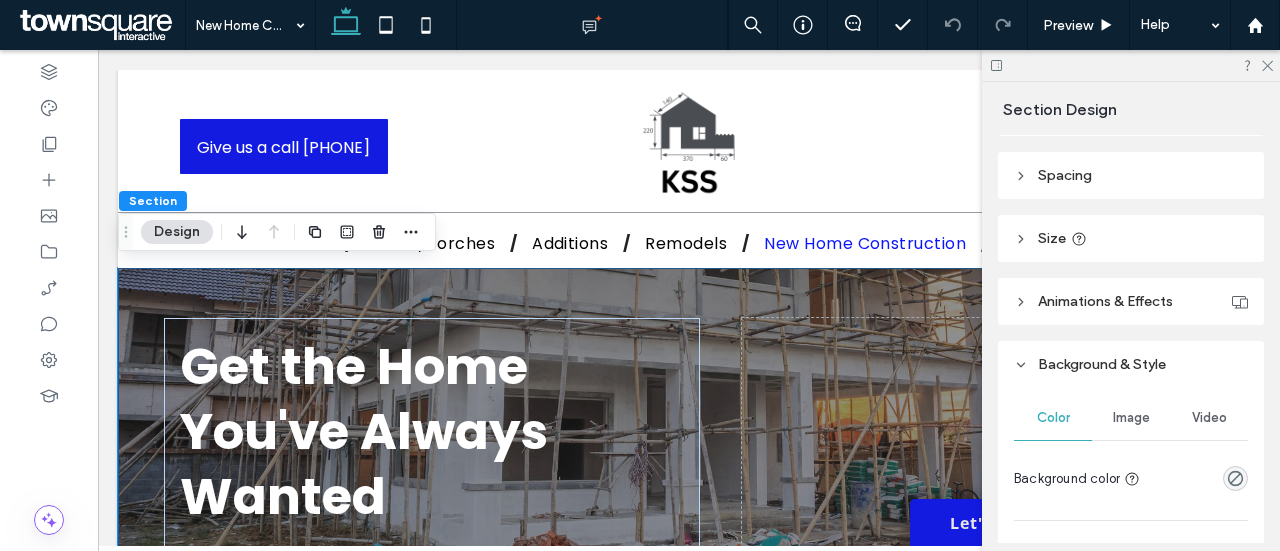 click on "Image" at bounding box center (1131, 418) 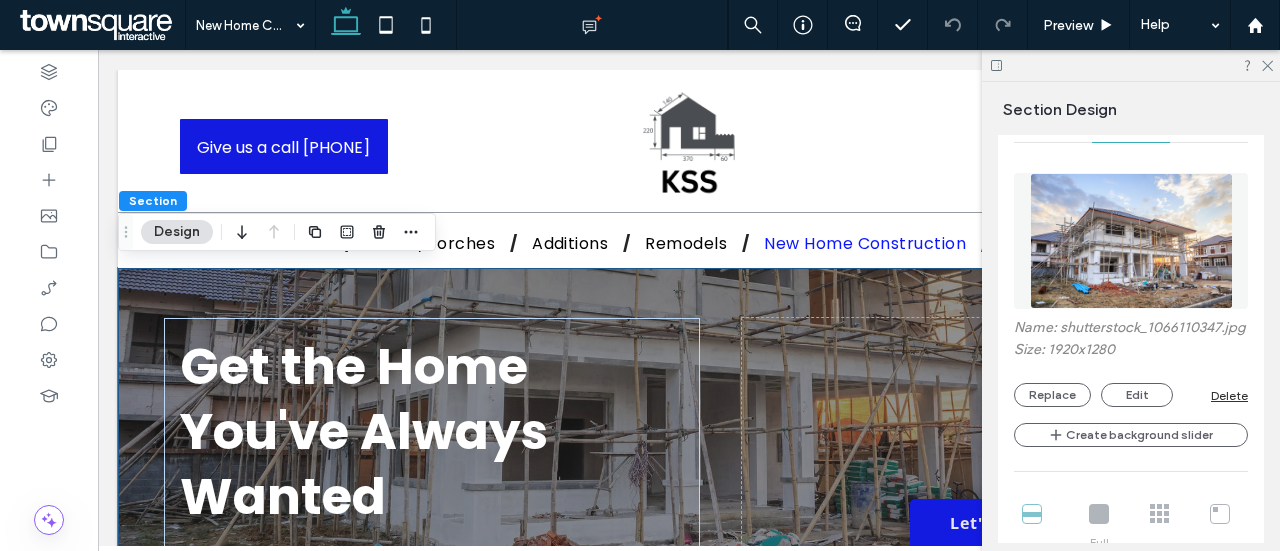 scroll, scrollTop: 500, scrollLeft: 0, axis: vertical 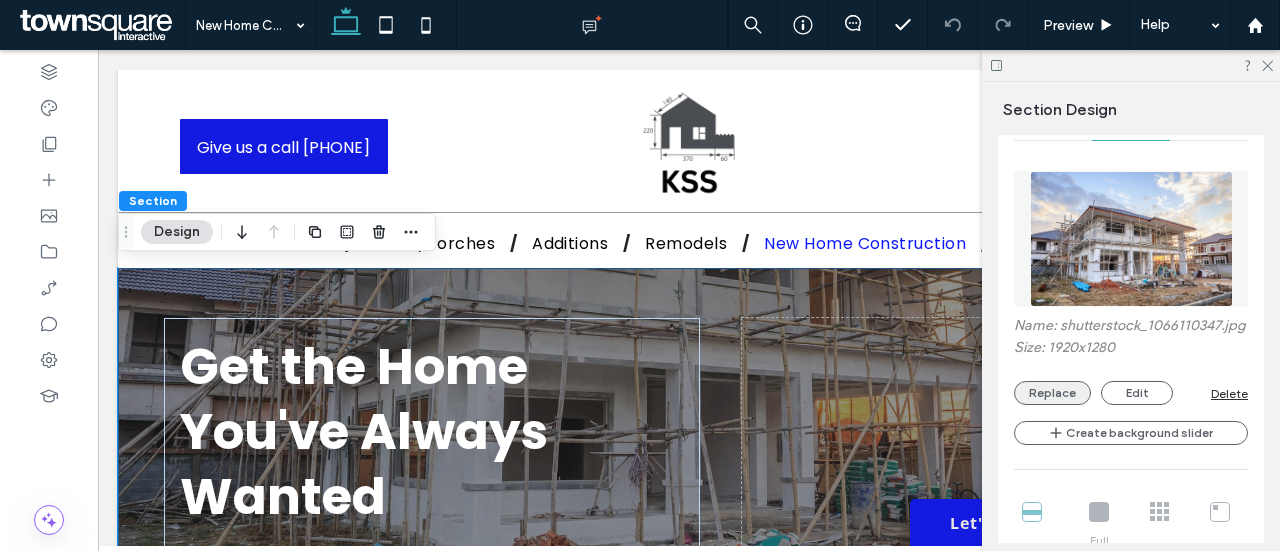 click on "Replace" at bounding box center (1052, 393) 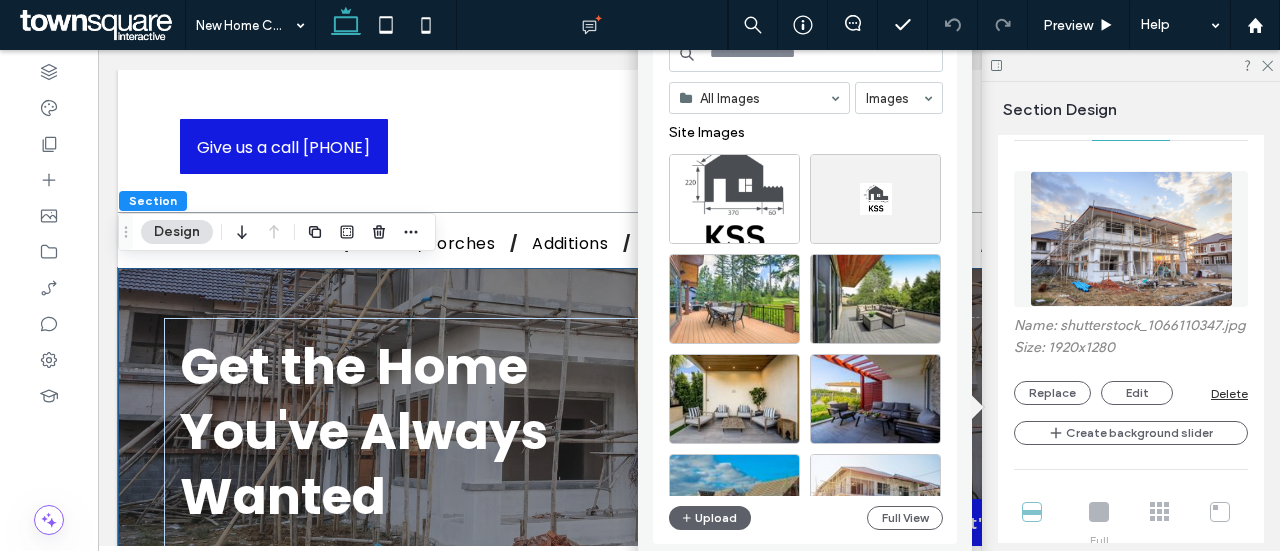 click at bounding box center (806, 54) 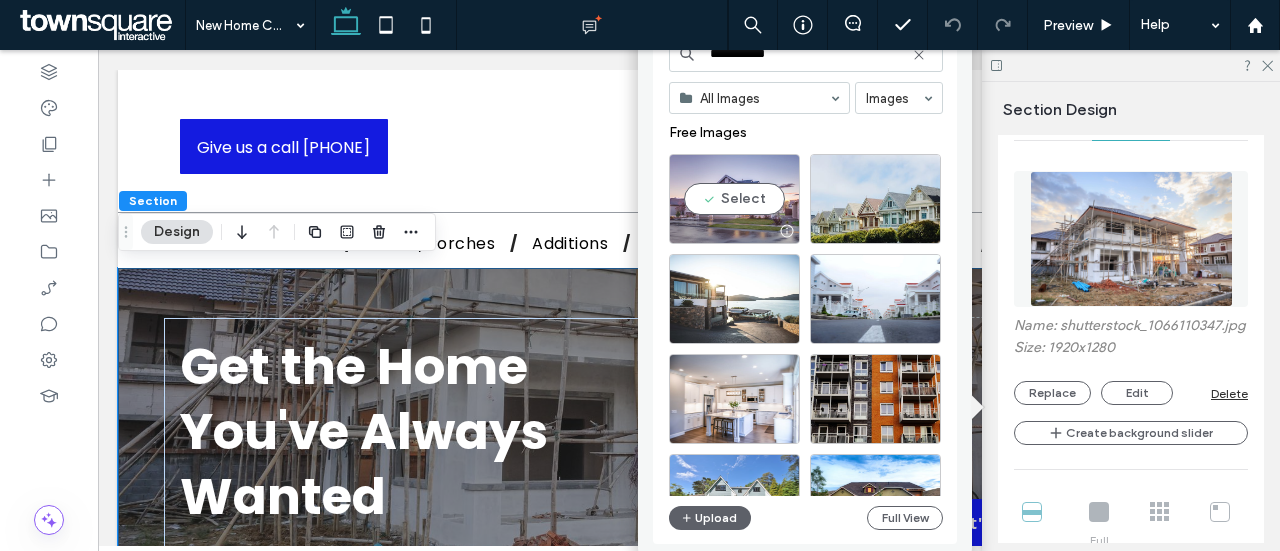 type on "**********" 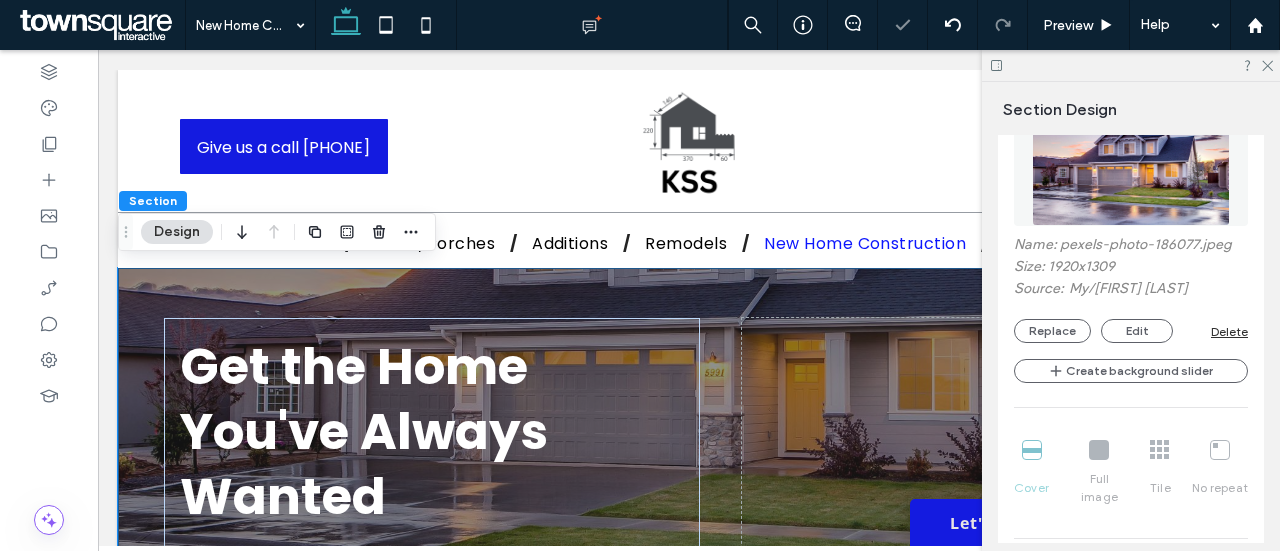 scroll, scrollTop: 800, scrollLeft: 0, axis: vertical 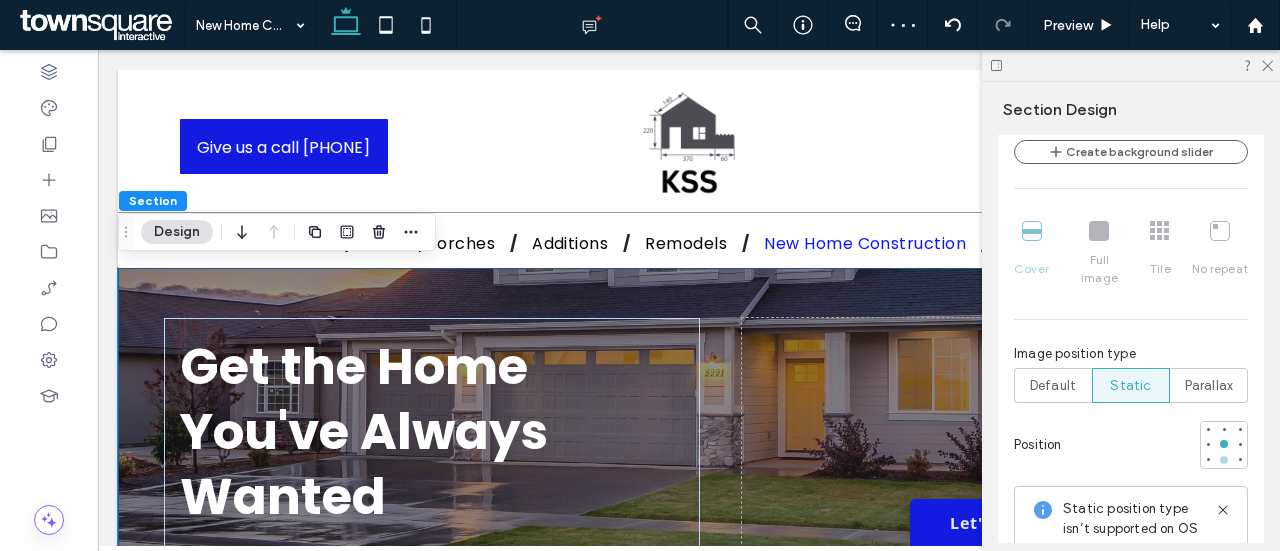 click at bounding box center [1224, 460] 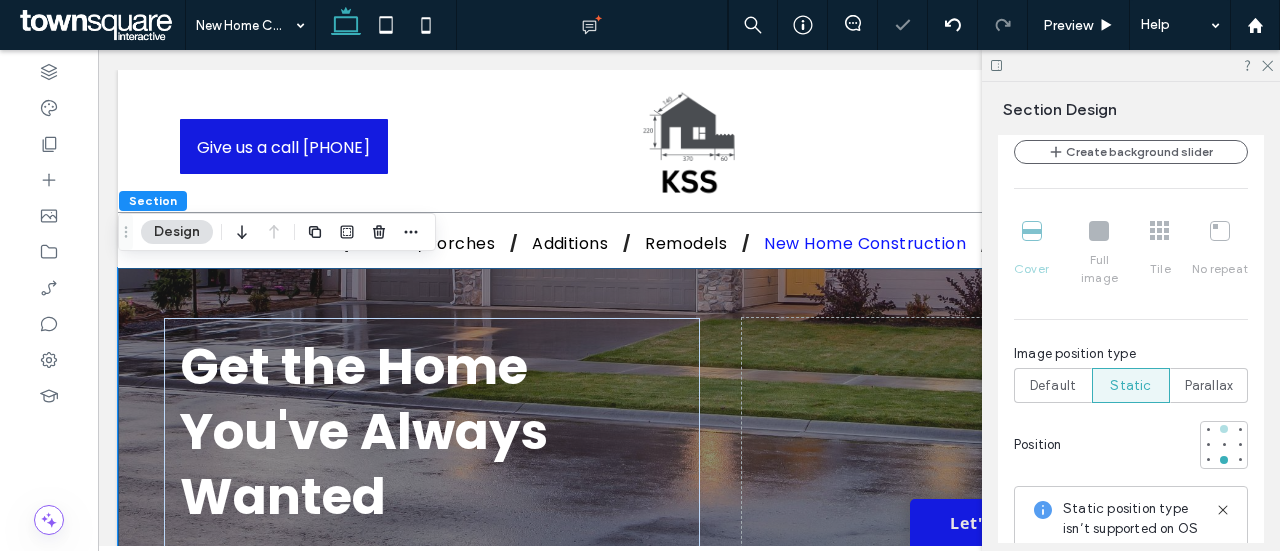 click at bounding box center (1224, 429) 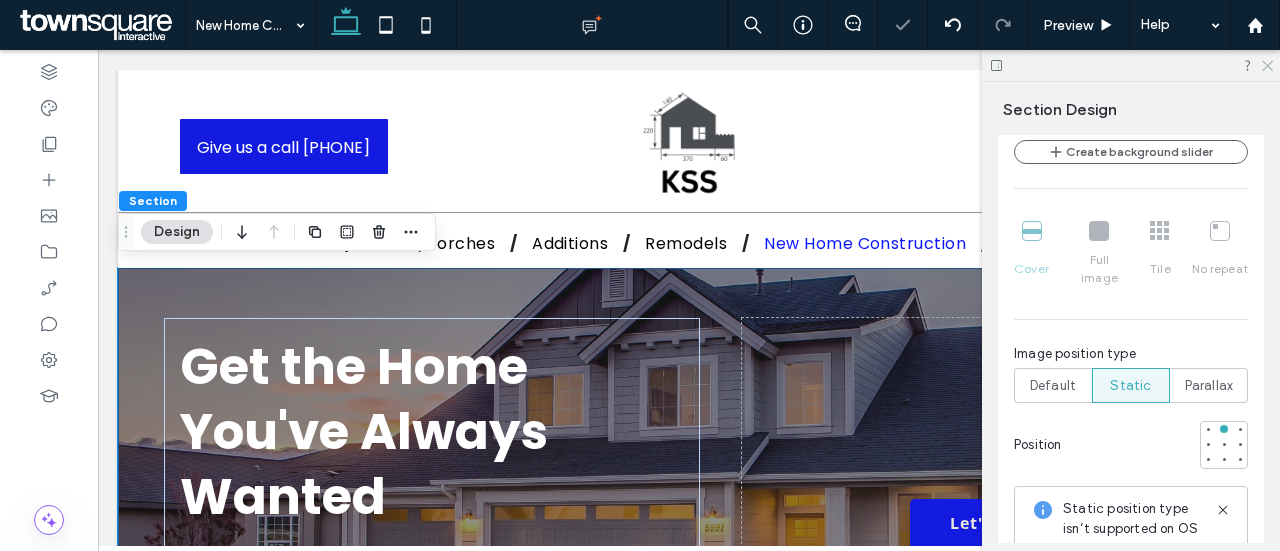 click 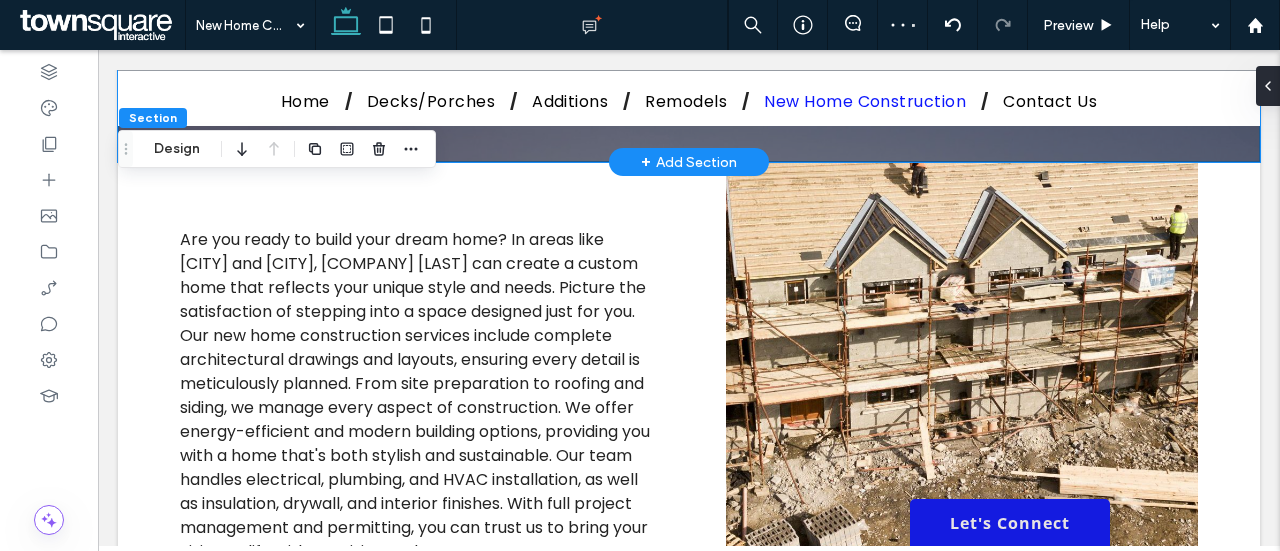 scroll, scrollTop: 500, scrollLeft: 0, axis: vertical 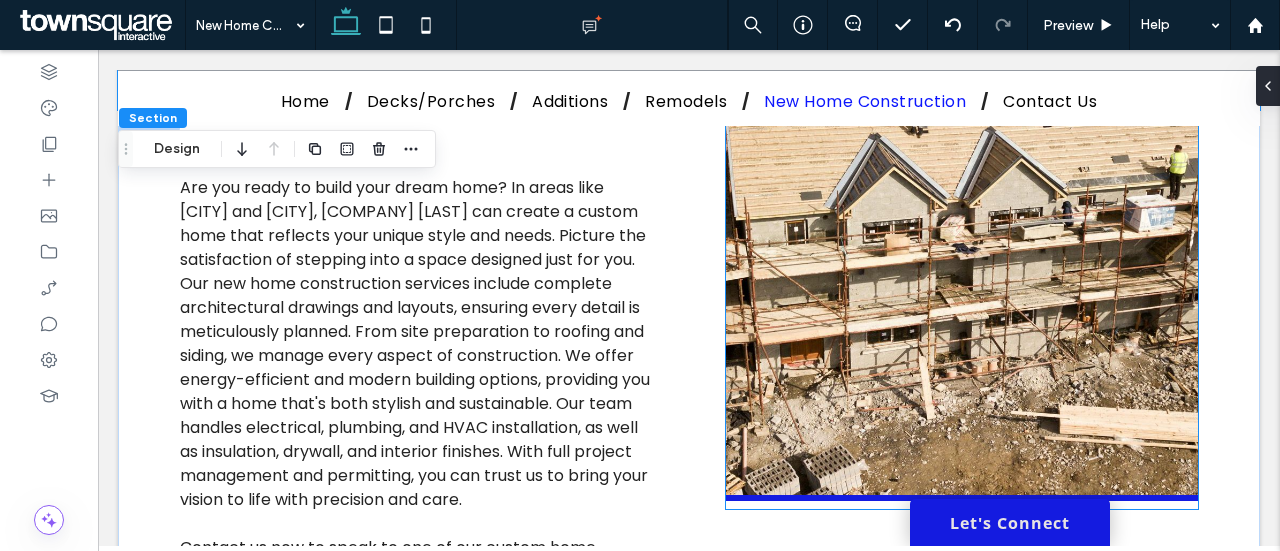 click at bounding box center (962, 209) 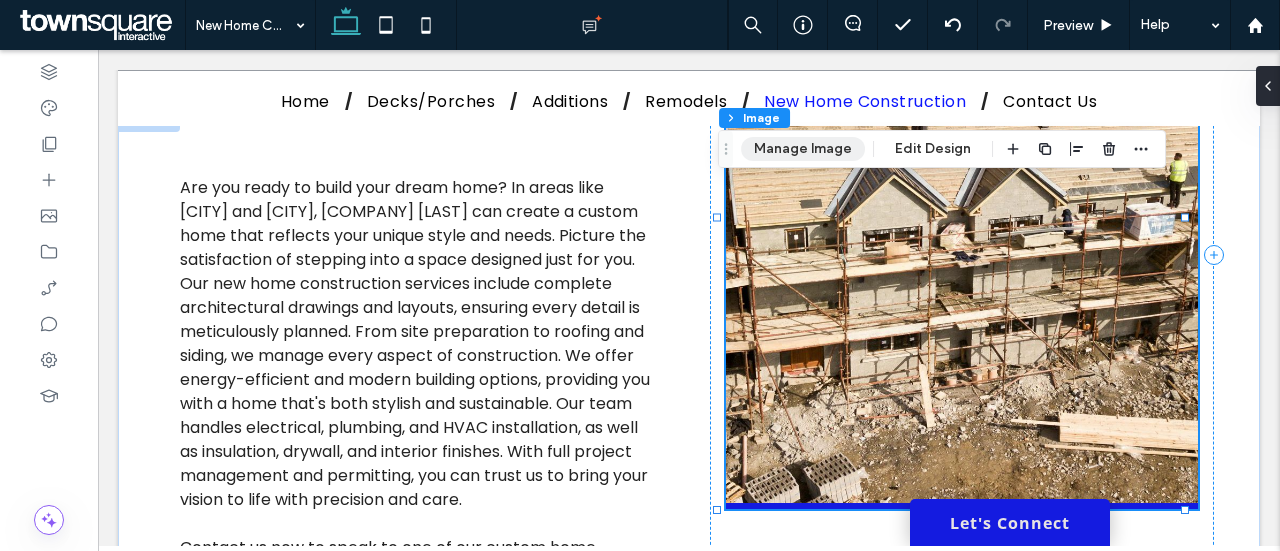 click on "Manage Image" at bounding box center [803, 149] 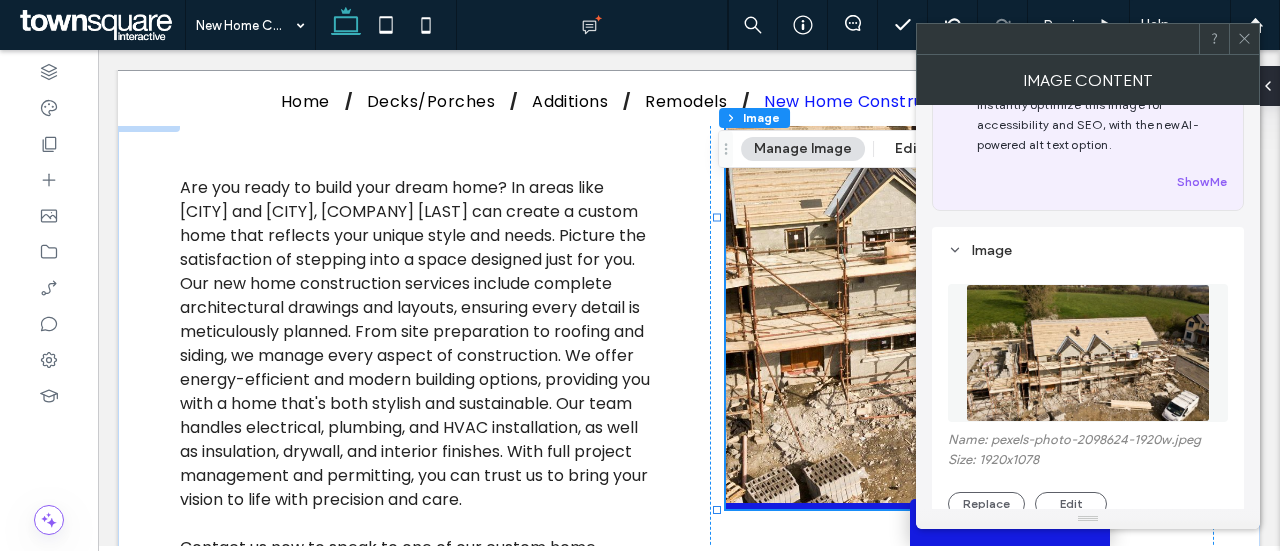 scroll, scrollTop: 100, scrollLeft: 0, axis: vertical 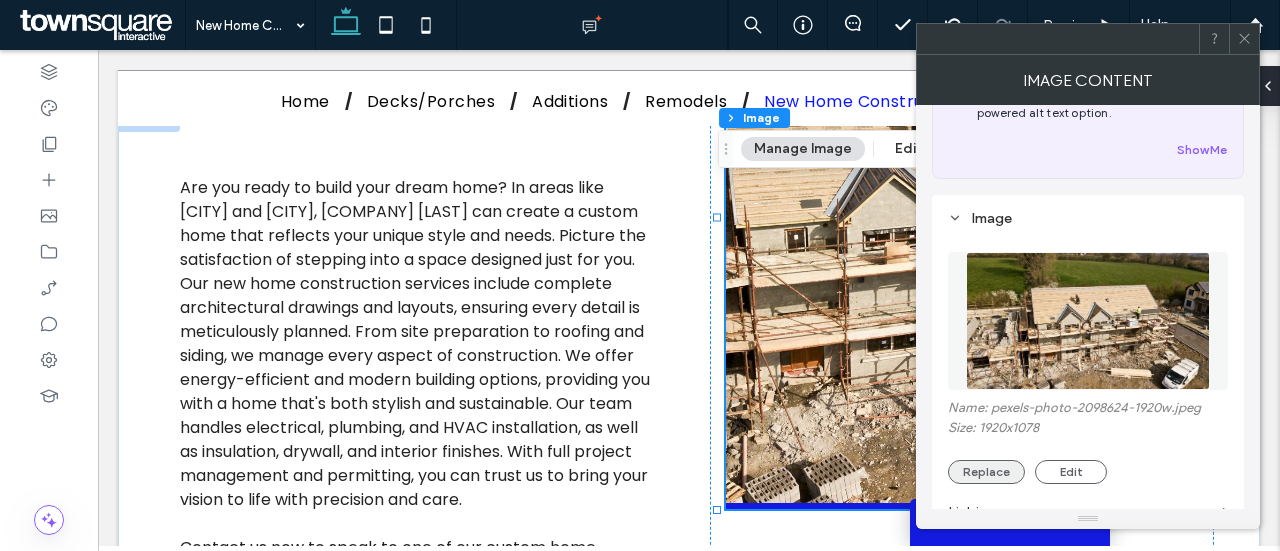click on "Replace" at bounding box center (986, 472) 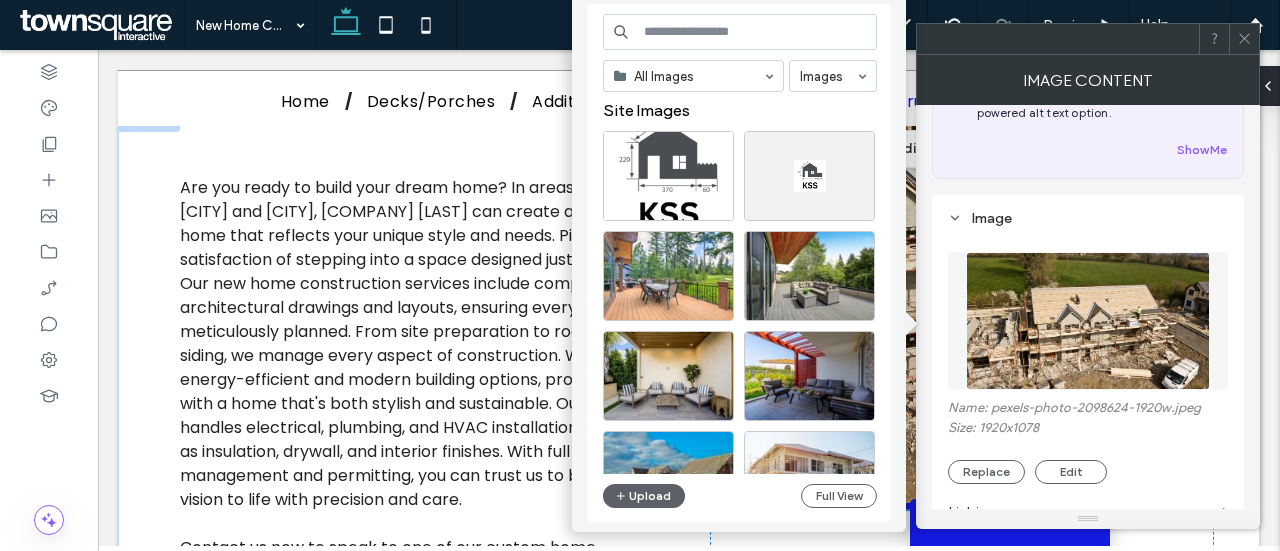 scroll, scrollTop: 0, scrollLeft: 0, axis: both 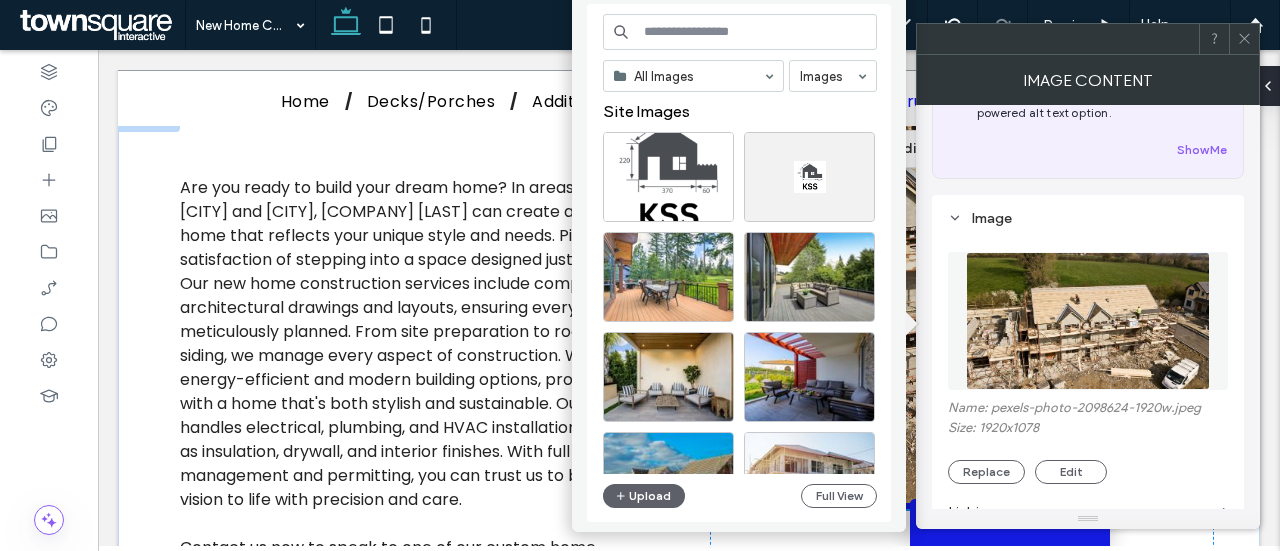 click at bounding box center [740, 32] 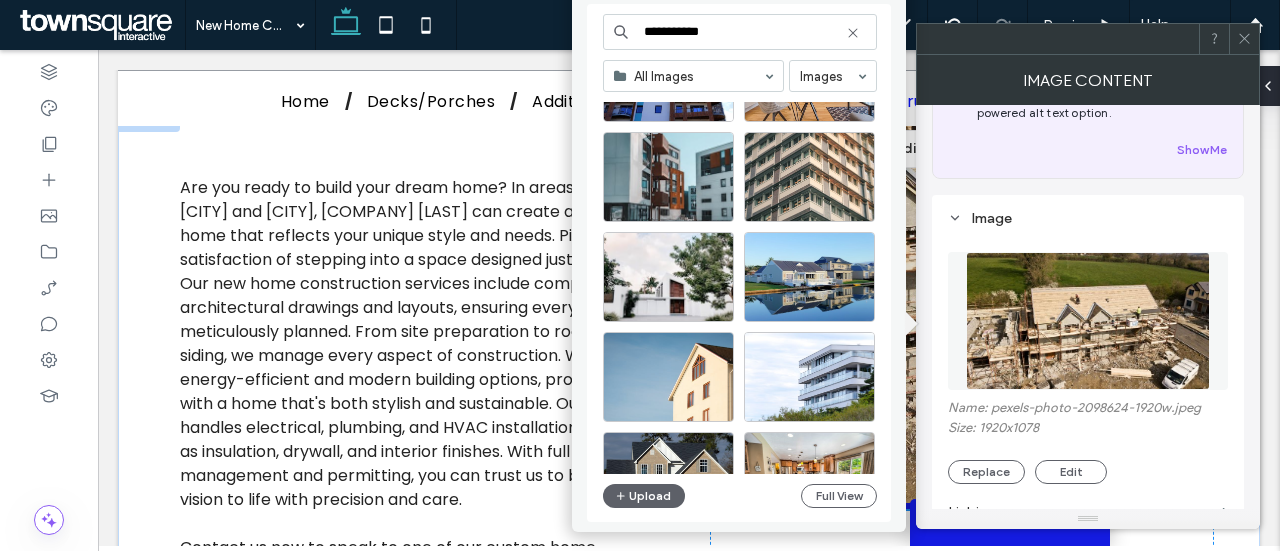 scroll, scrollTop: 600, scrollLeft: 0, axis: vertical 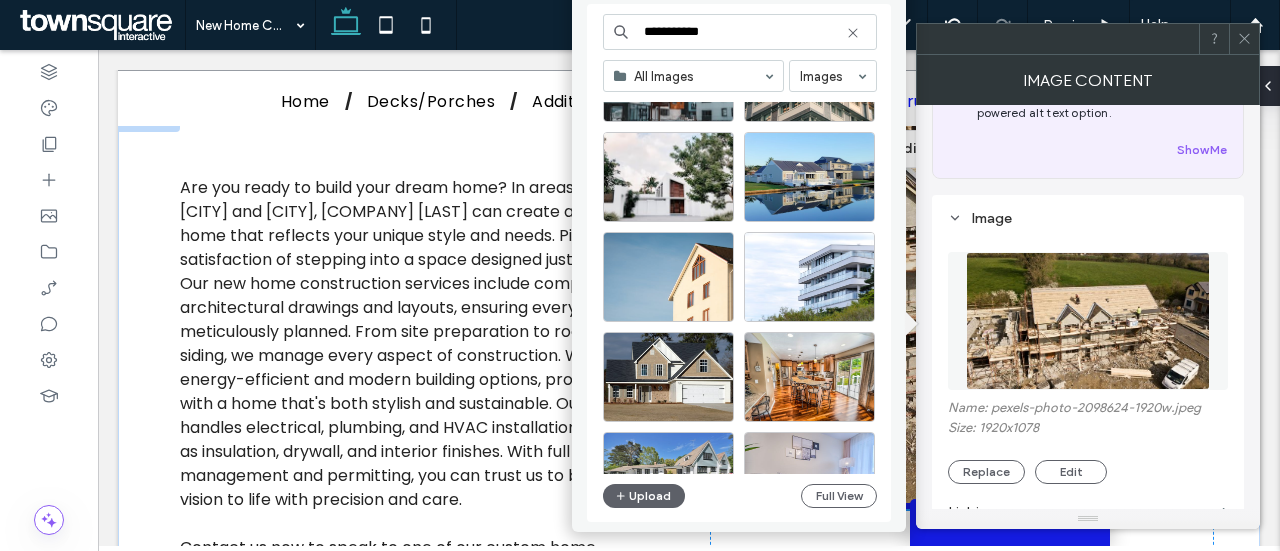 type on "**********" 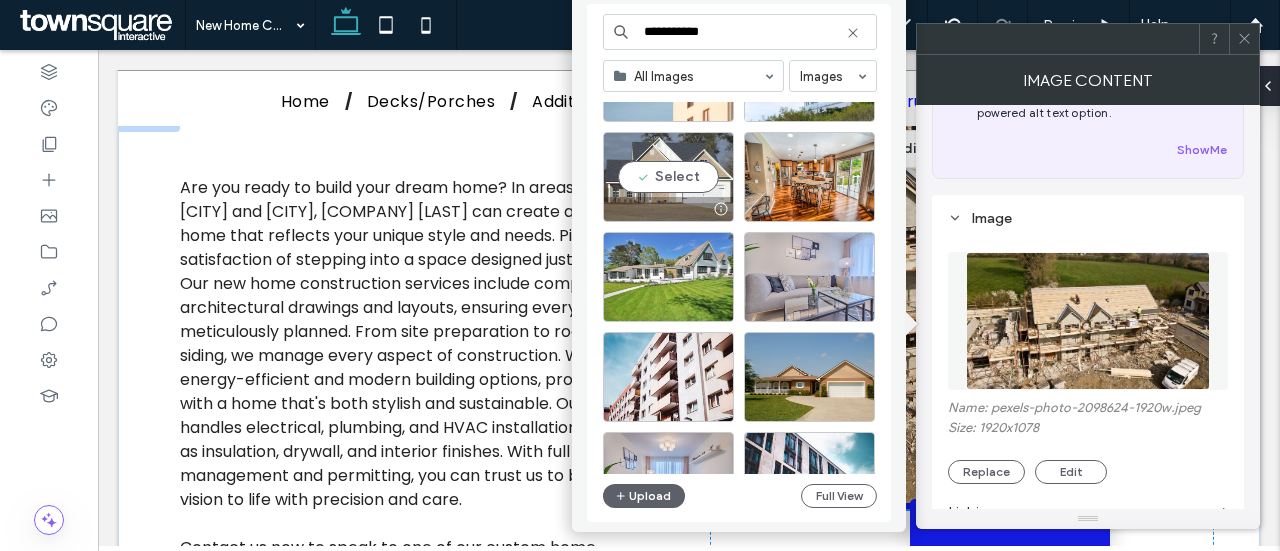 click on "Select" at bounding box center [668, 177] 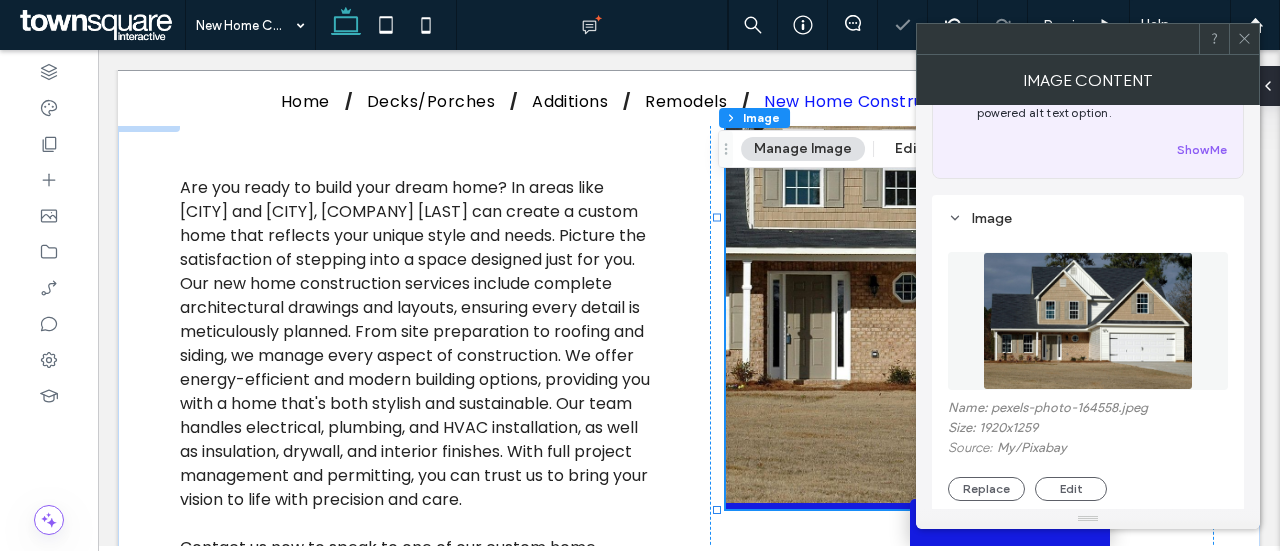 click at bounding box center [1244, 39] 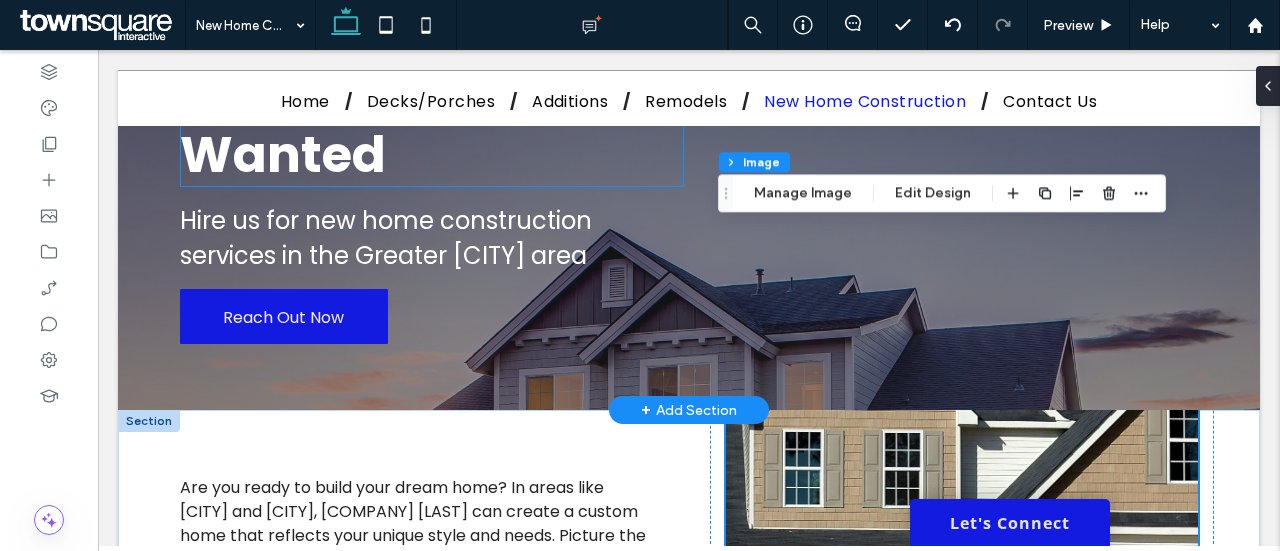 scroll, scrollTop: 0, scrollLeft: 0, axis: both 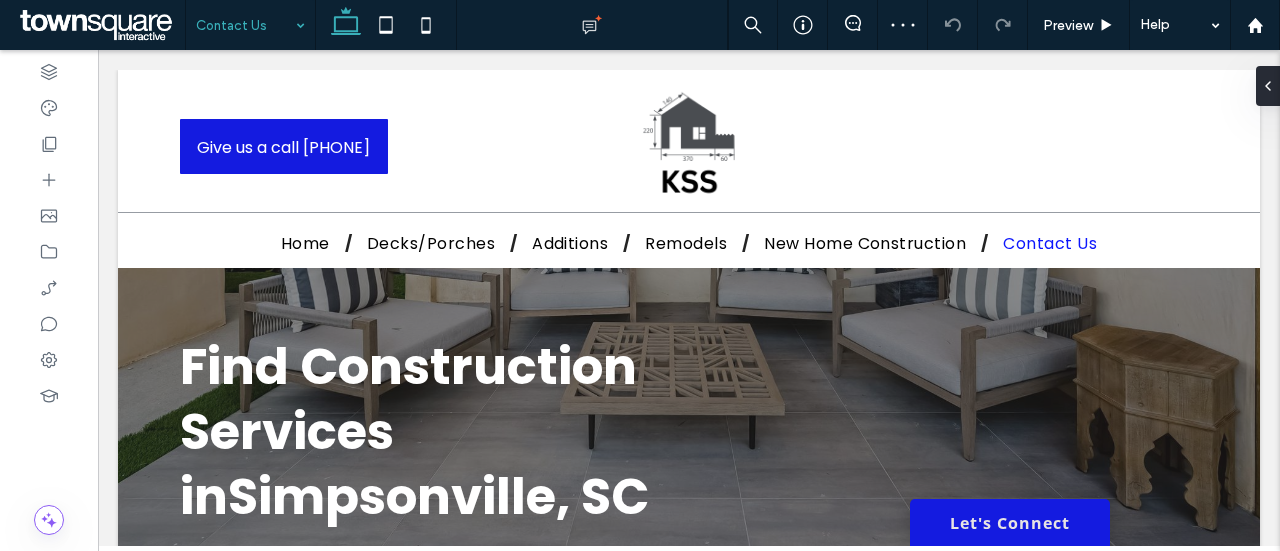 click at bounding box center (245, 25) 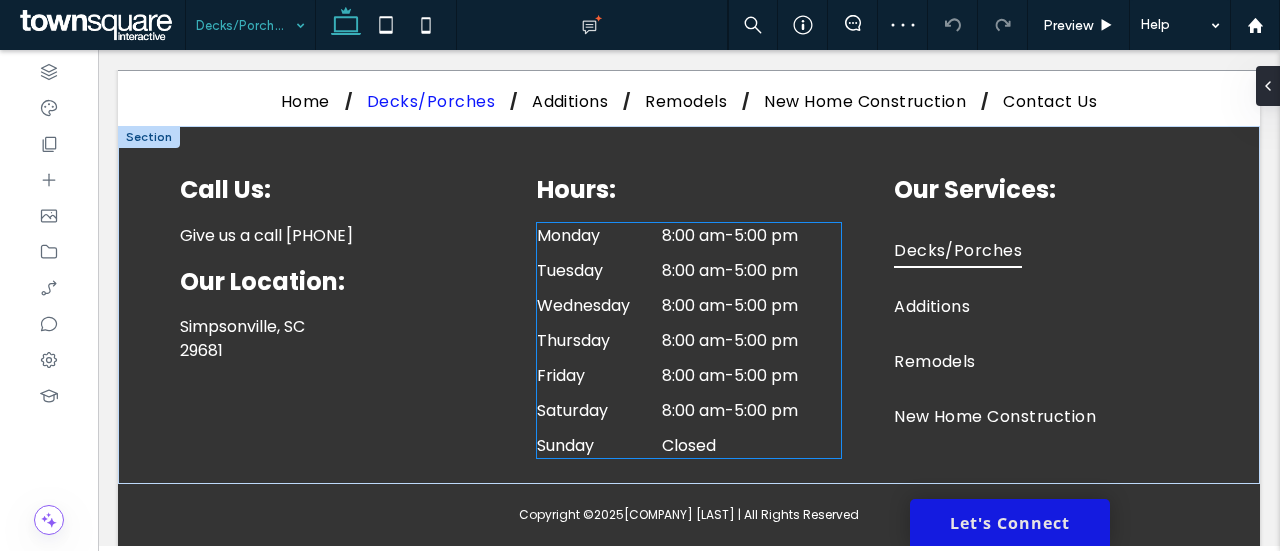 scroll, scrollTop: 1416, scrollLeft: 0, axis: vertical 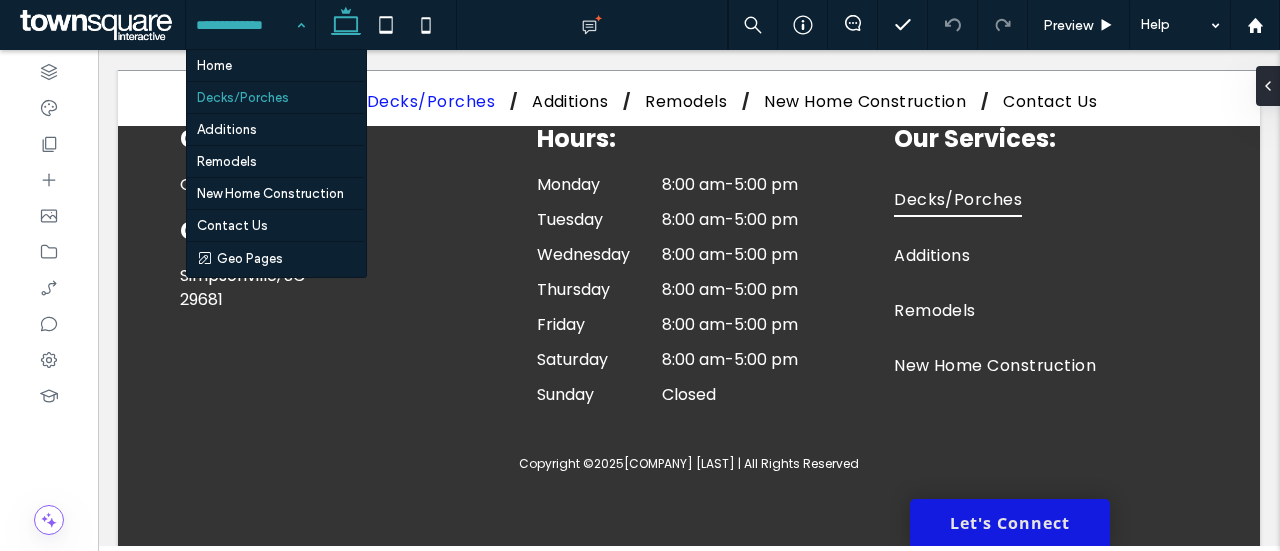 click at bounding box center (245, 25) 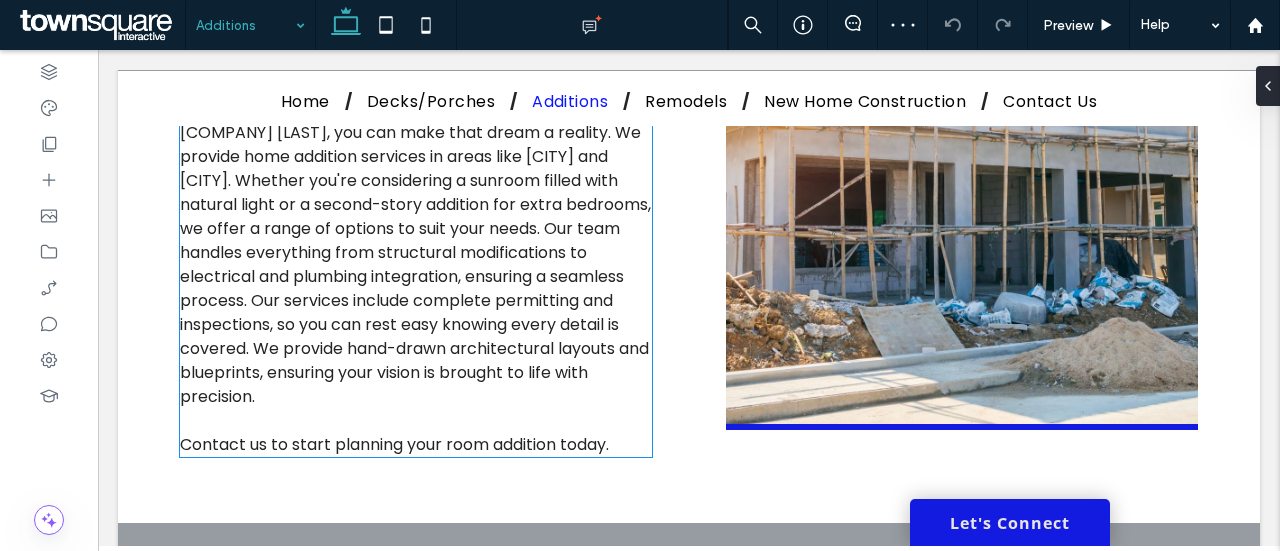 scroll, scrollTop: 400, scrollLeft: 0, axis: vertical 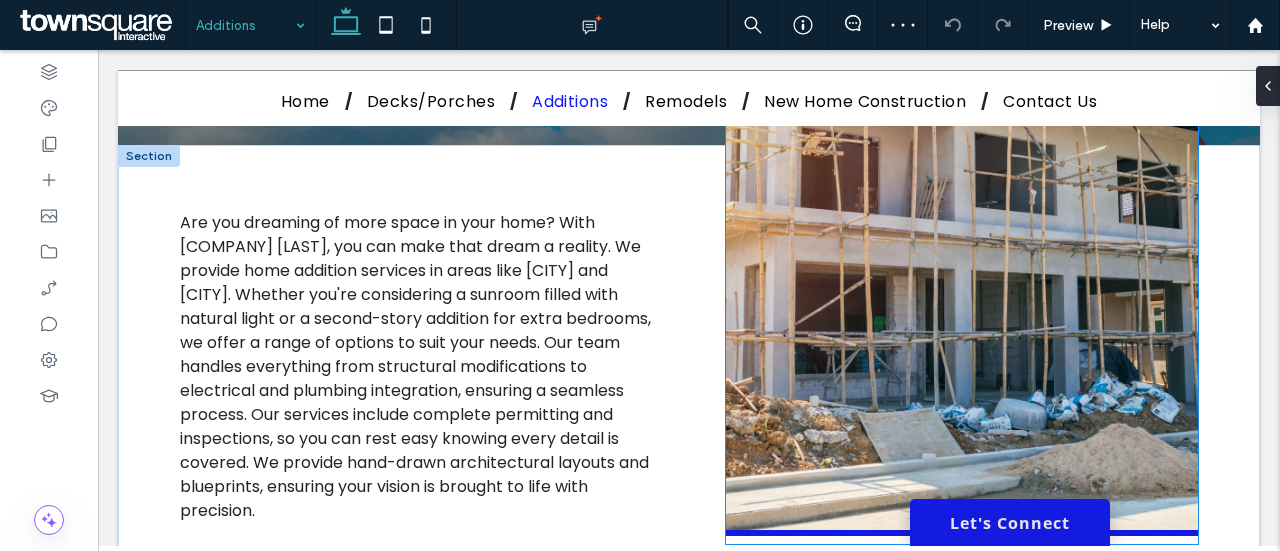 click at bounding box center (962, 244) 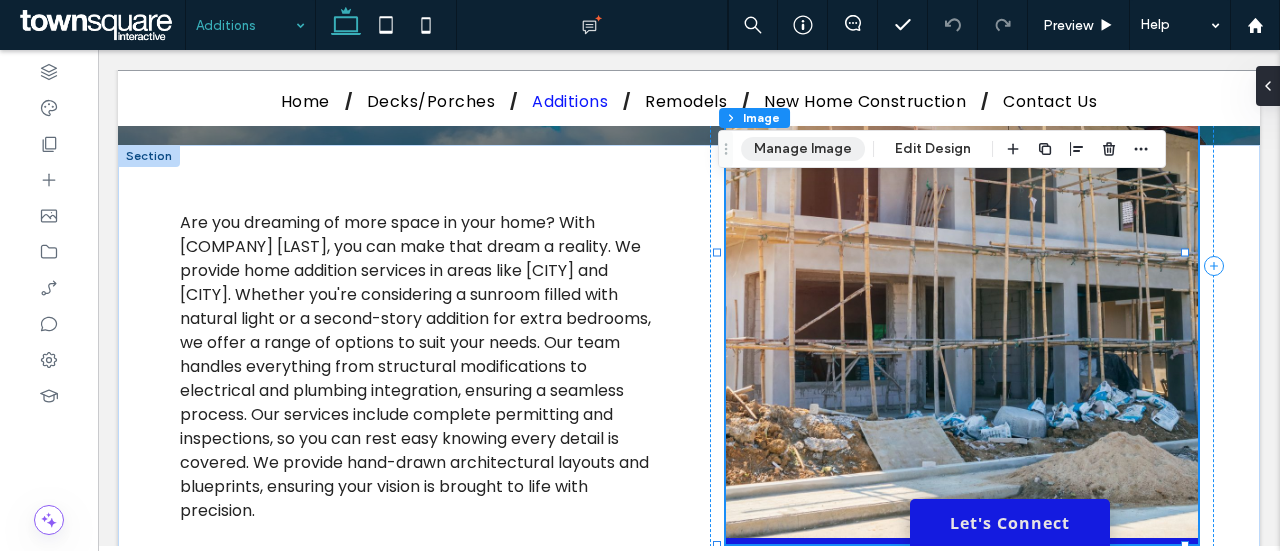 click on "Manage Image" at bounding box center (803, 149) 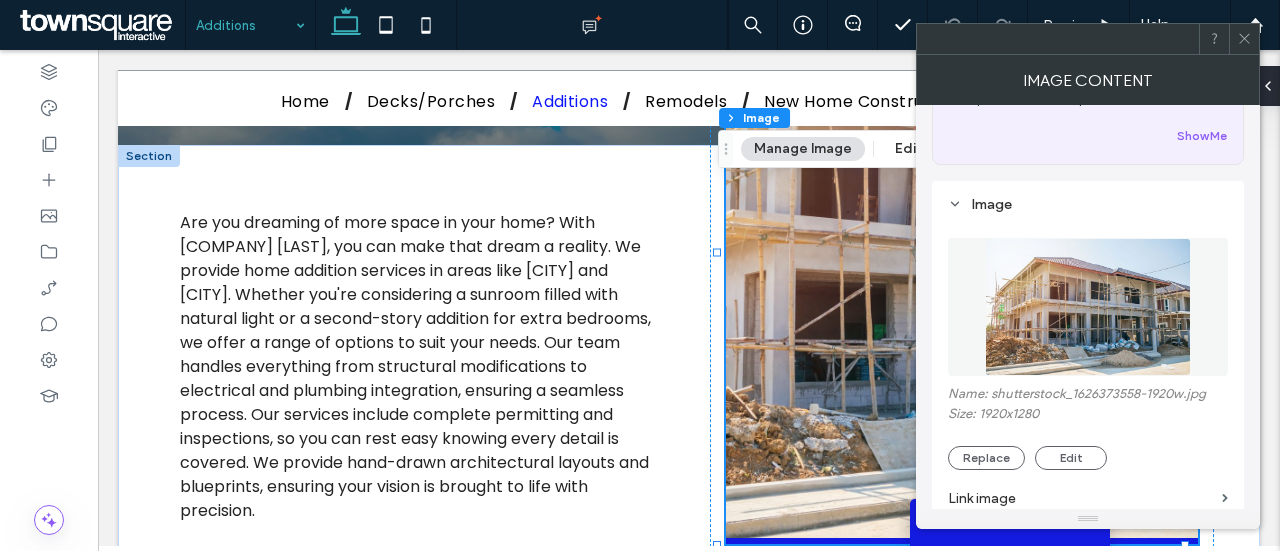 scroll, scrollTop: 200, scrollLeft: 0, axis: vertical 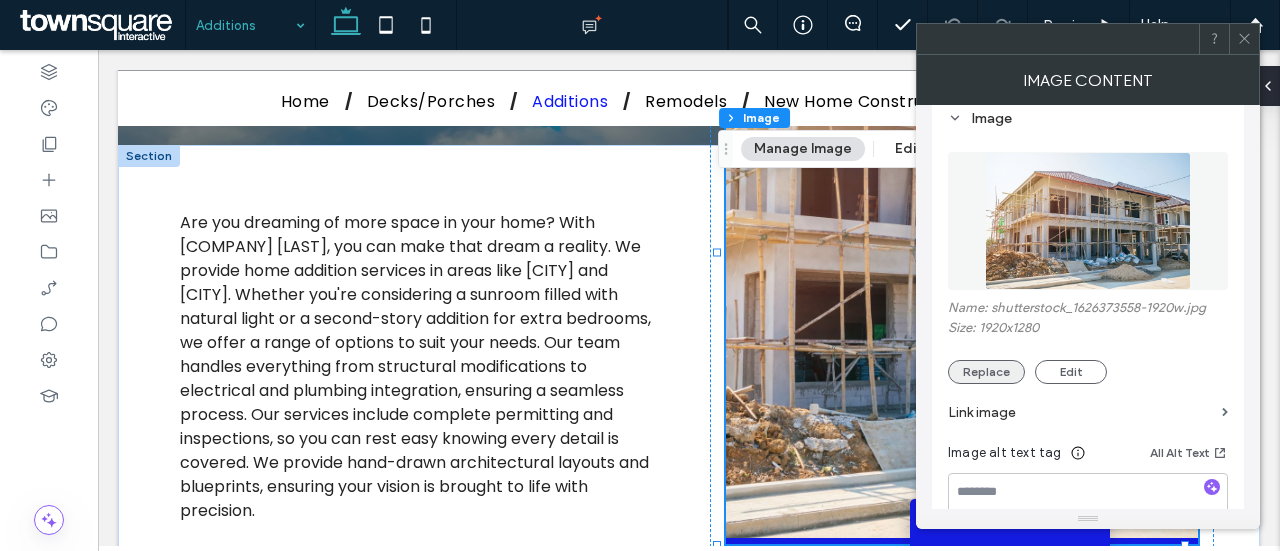 click on "Replace" at bounding box center [986, 372] 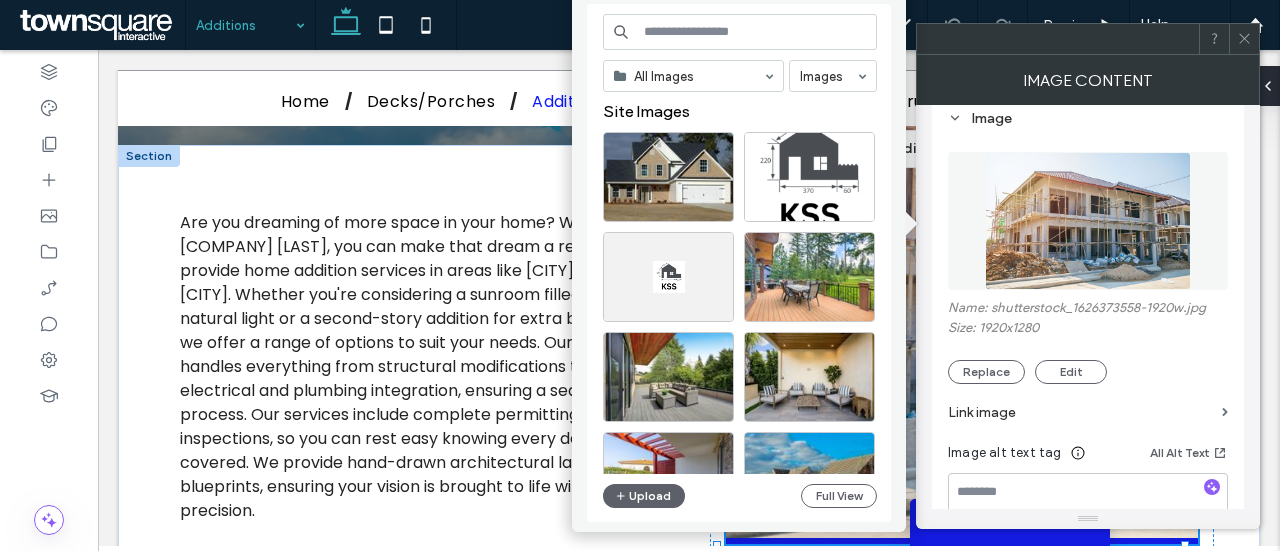 click at bounding box center (740, 32) 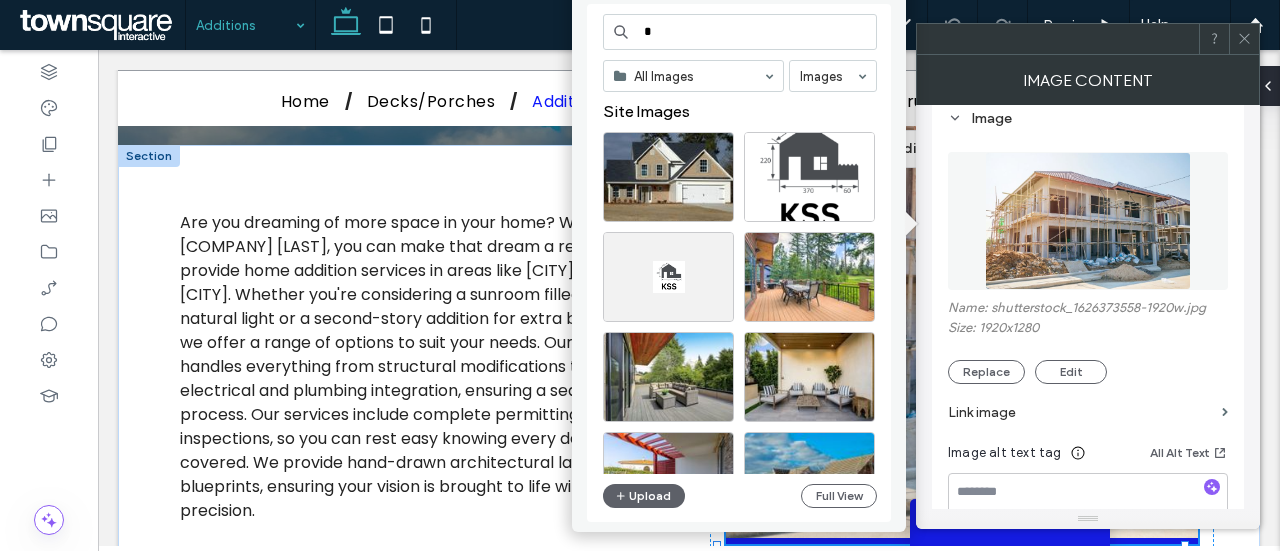 type on "*" 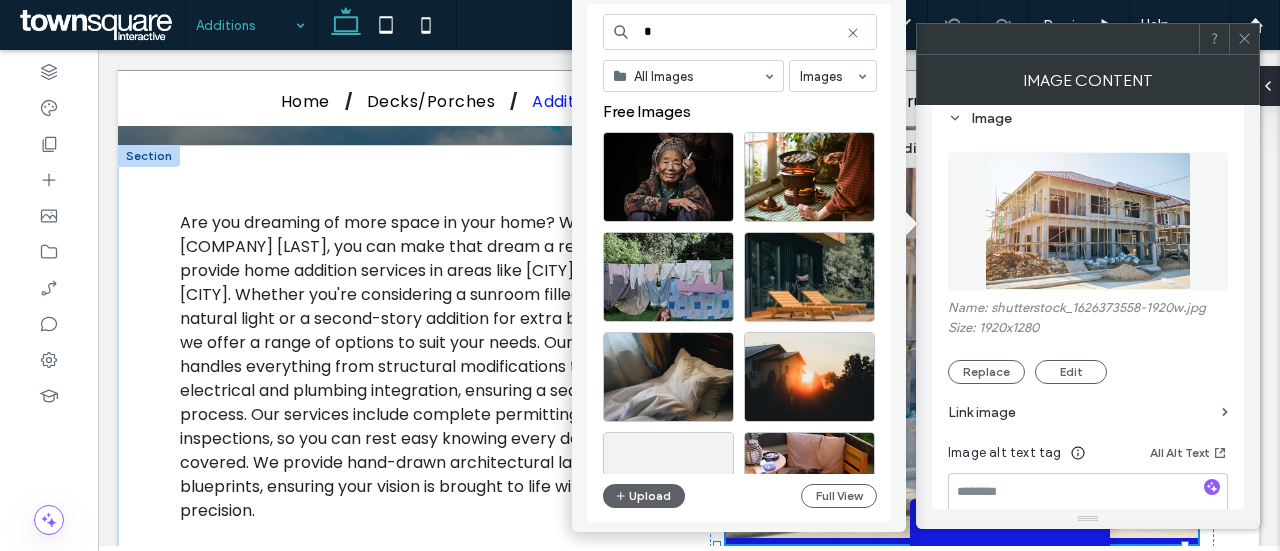type on "*" 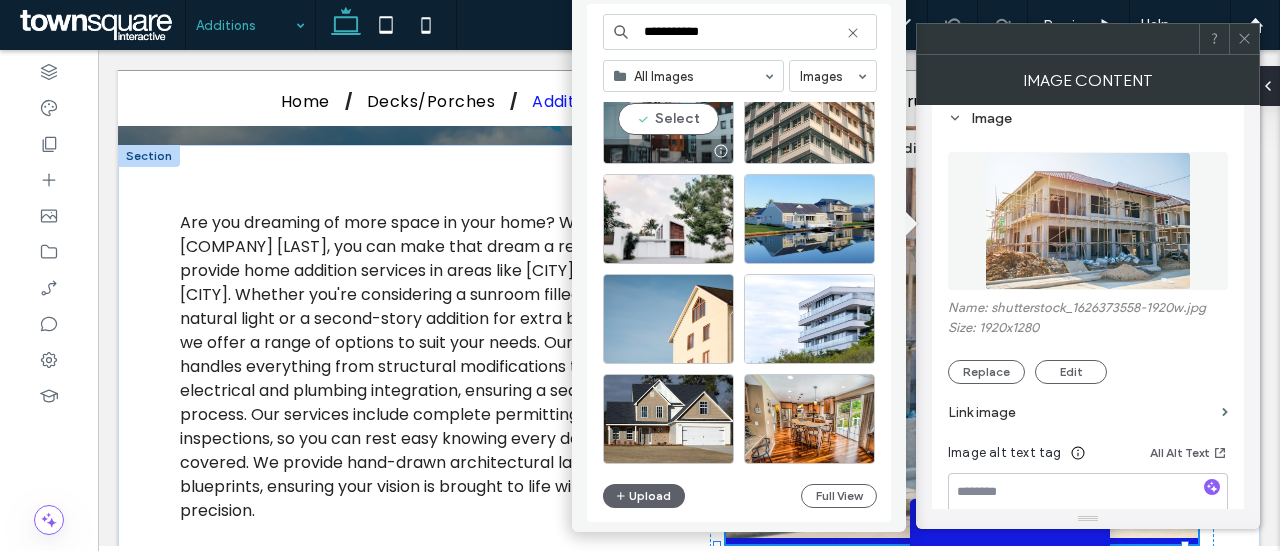 scroll, scrollTop: 700, scrollLeft: 0, axis: vertical 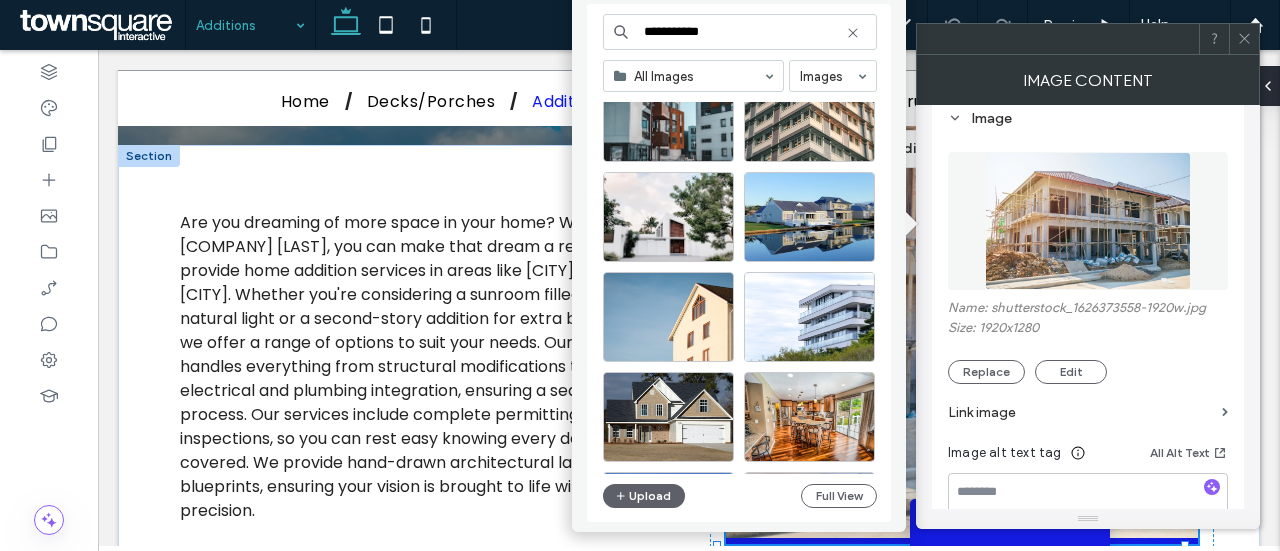 click on "**********" at bounding box center (740, 32) 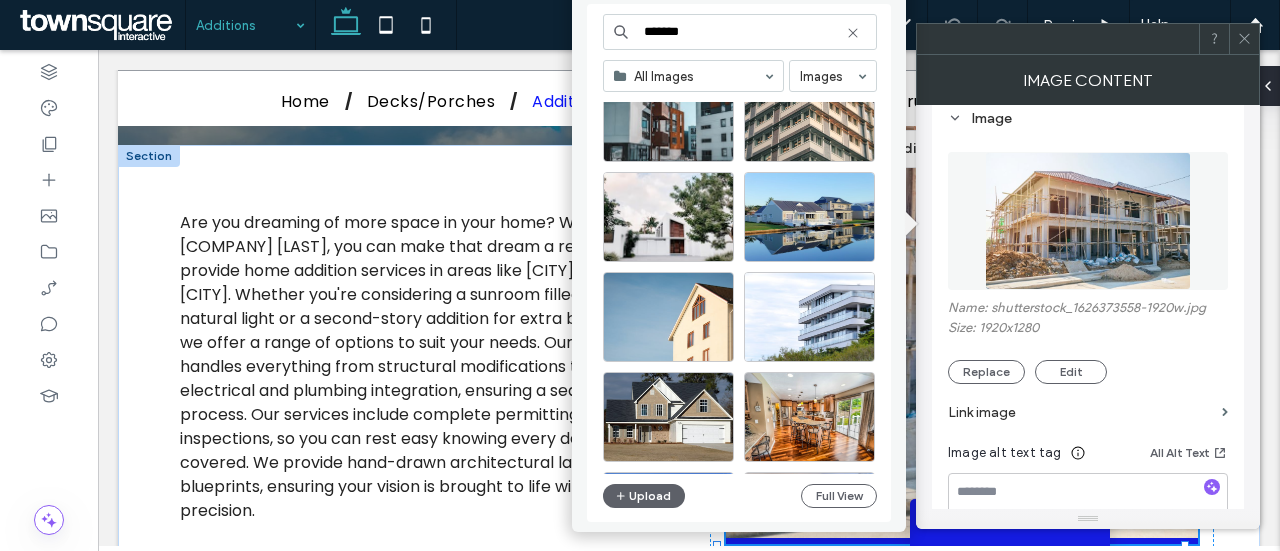 type on "********" 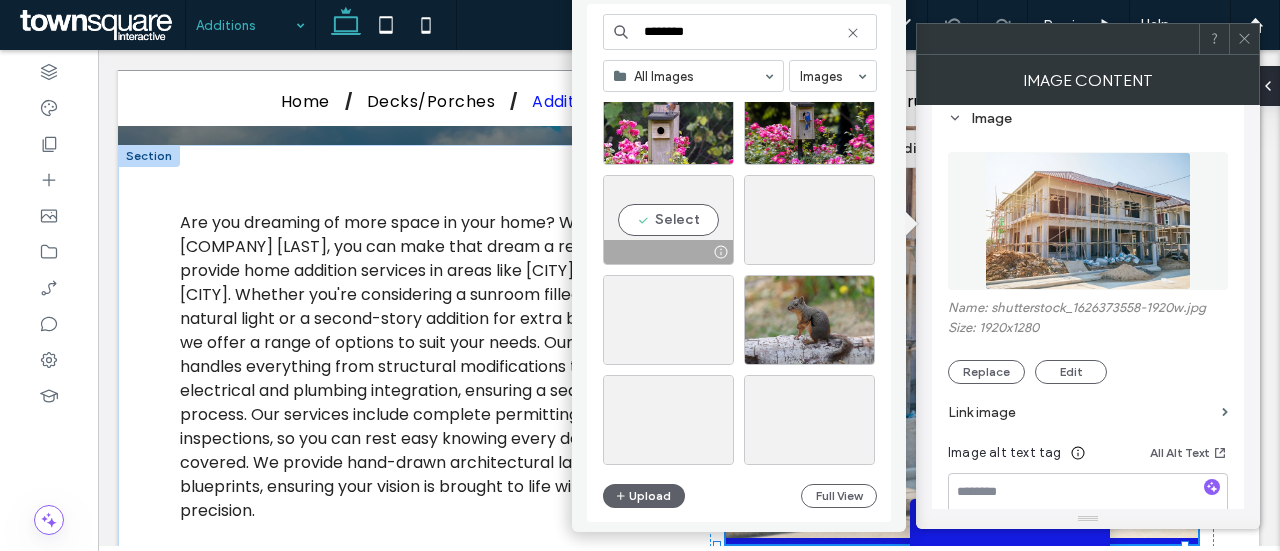scroll, scrollTop: 3257, scrollLeft: 0, axis: vertical 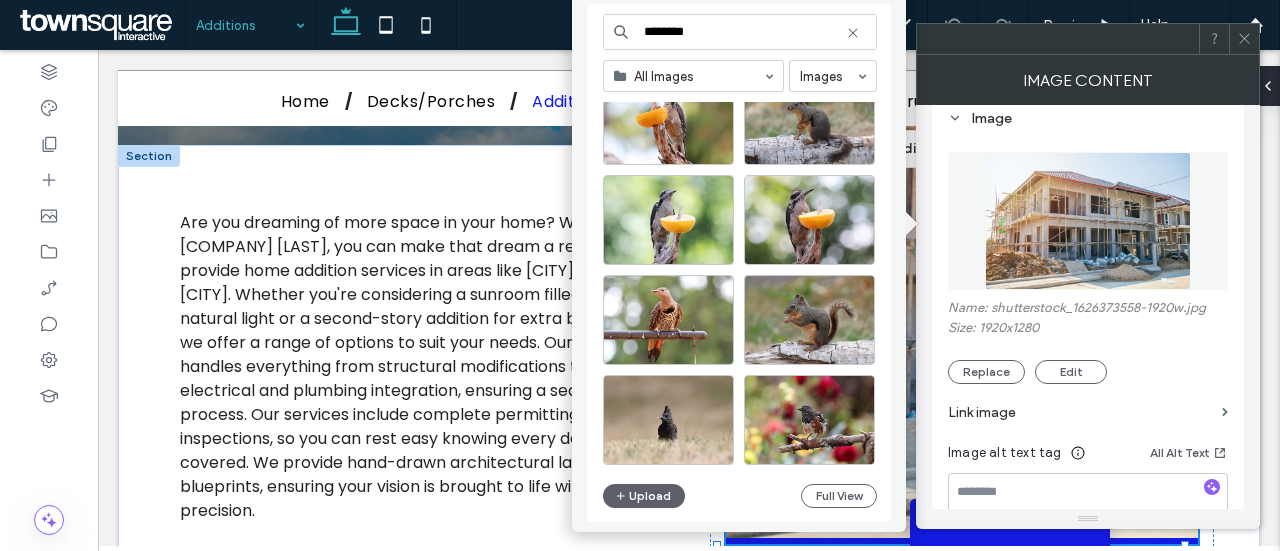 click on "********" at bounding box center [740, 32] 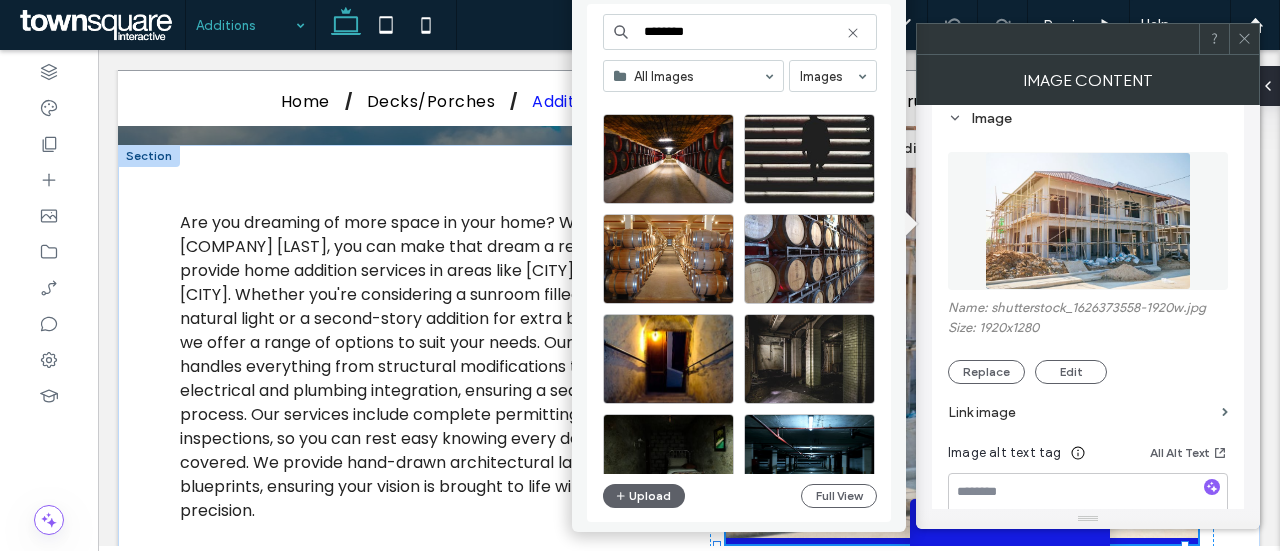 scroll, scrollTop: 0, scrollLeft: 0, axis: both 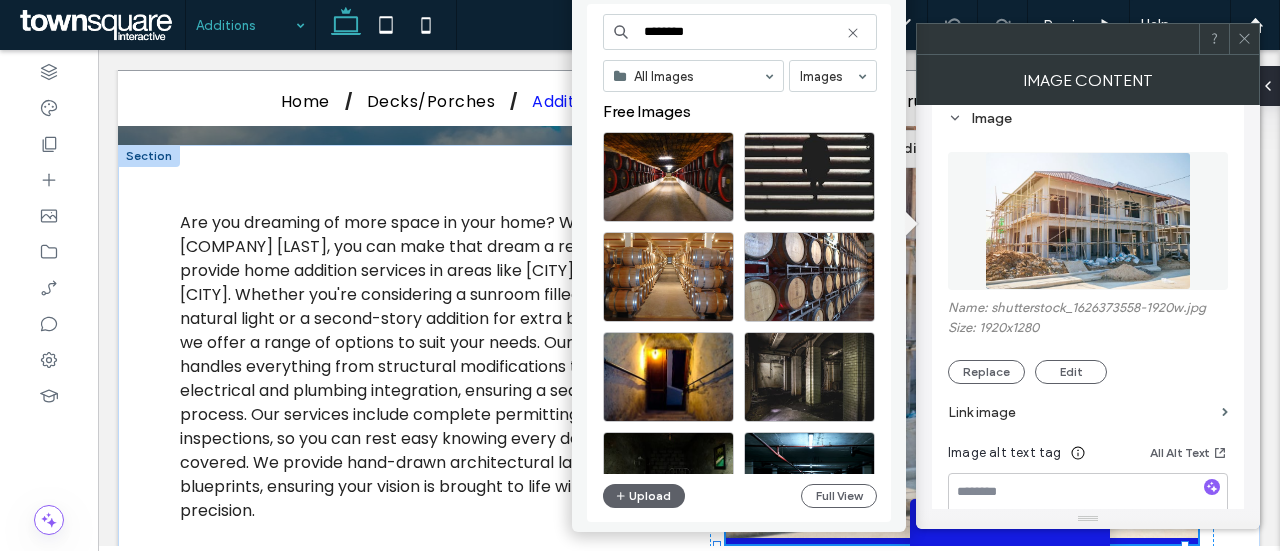 type on "********" 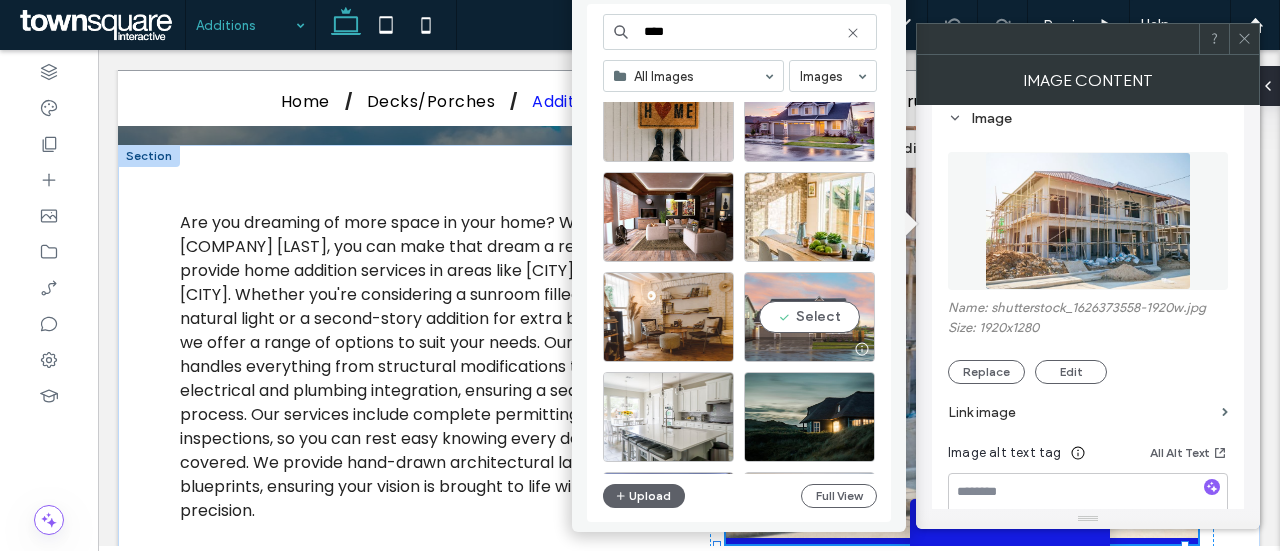 scroll, scrollTop: 500, scrollLeft: 0, axis: vertical 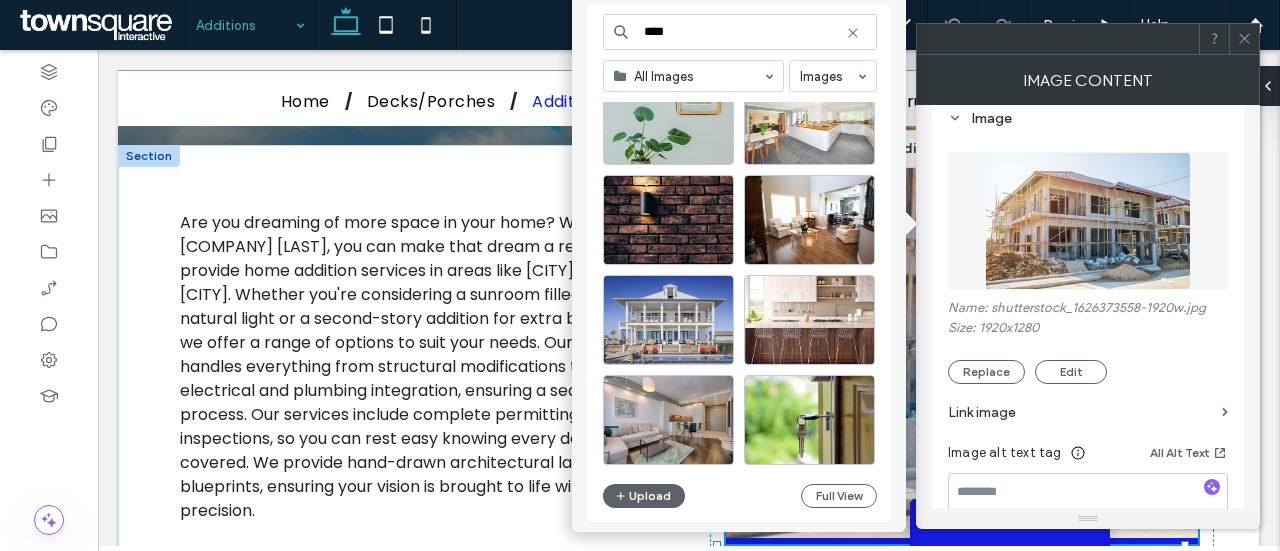 click on "****" at bounding box center [740, 32] 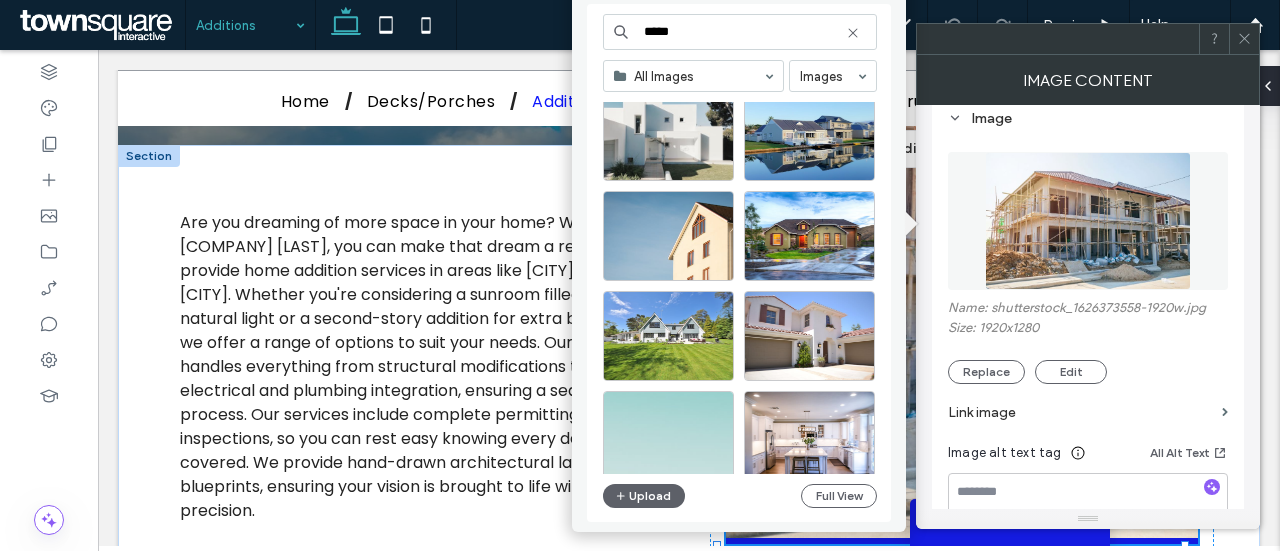 scroll, scrollTop: 897, scrollLeft: 0, axis: vertical 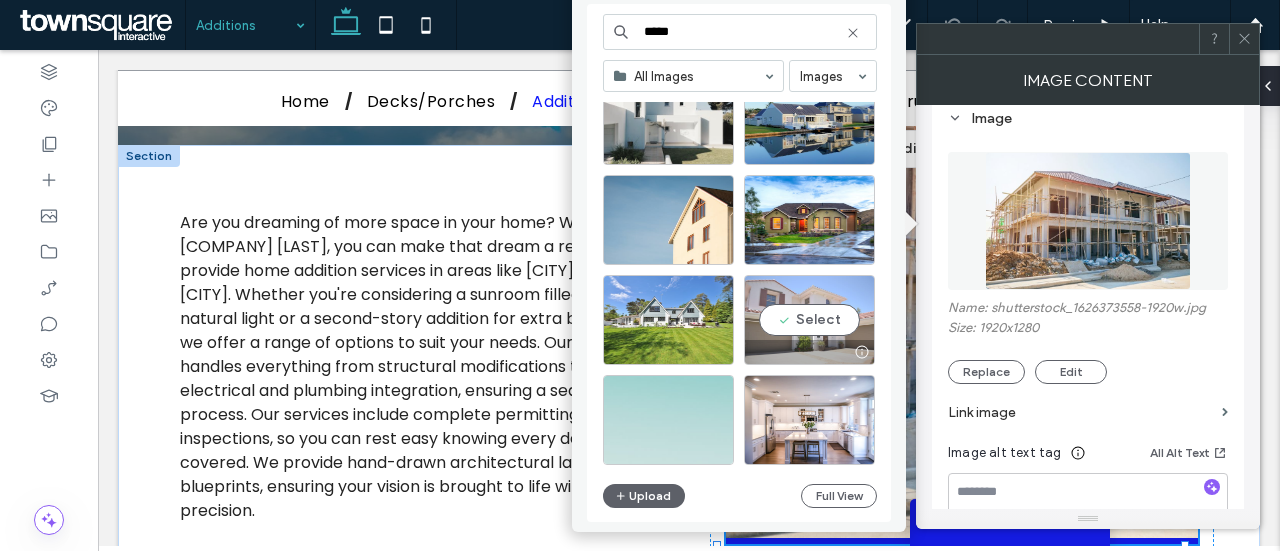 type on "*****" 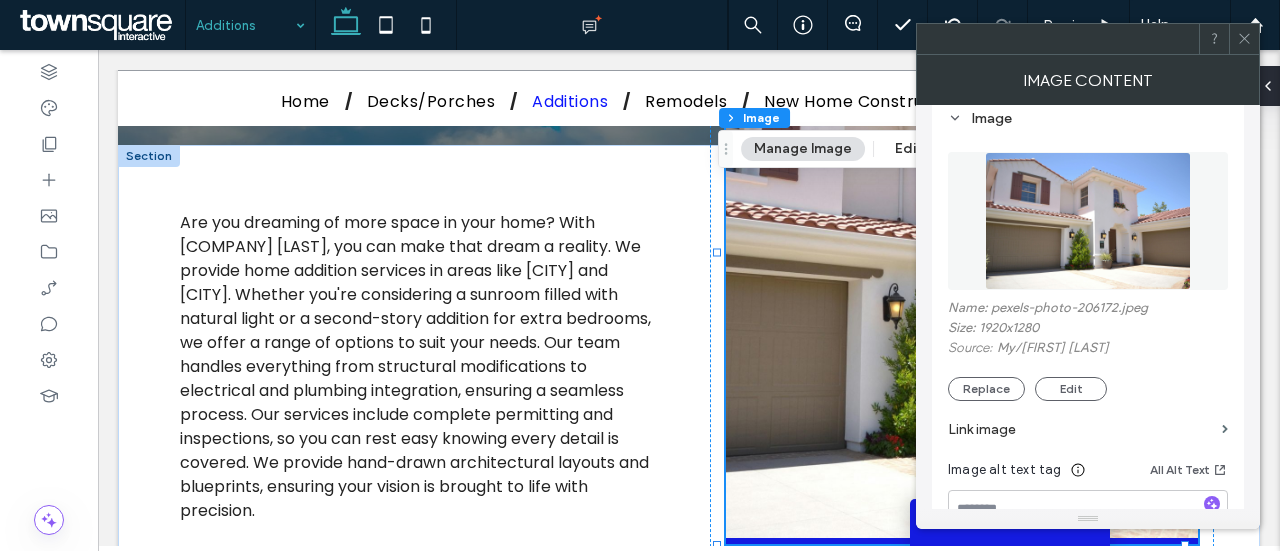 click at bounding box center [1244, 39] 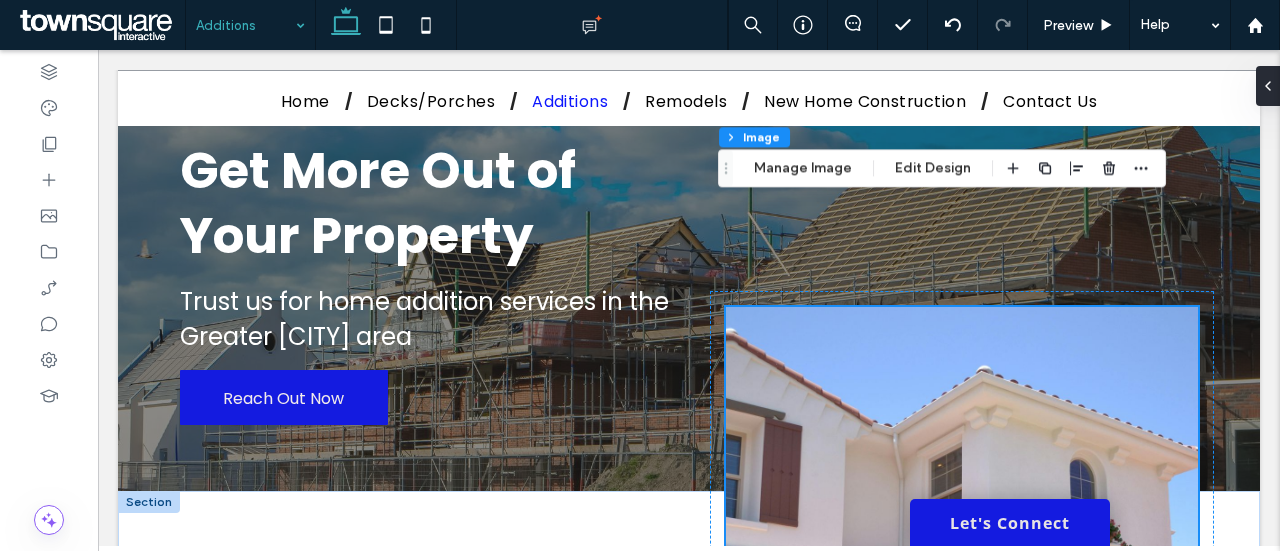 scroll, scrollTop: 0, scrollLeft: 0, axis: both 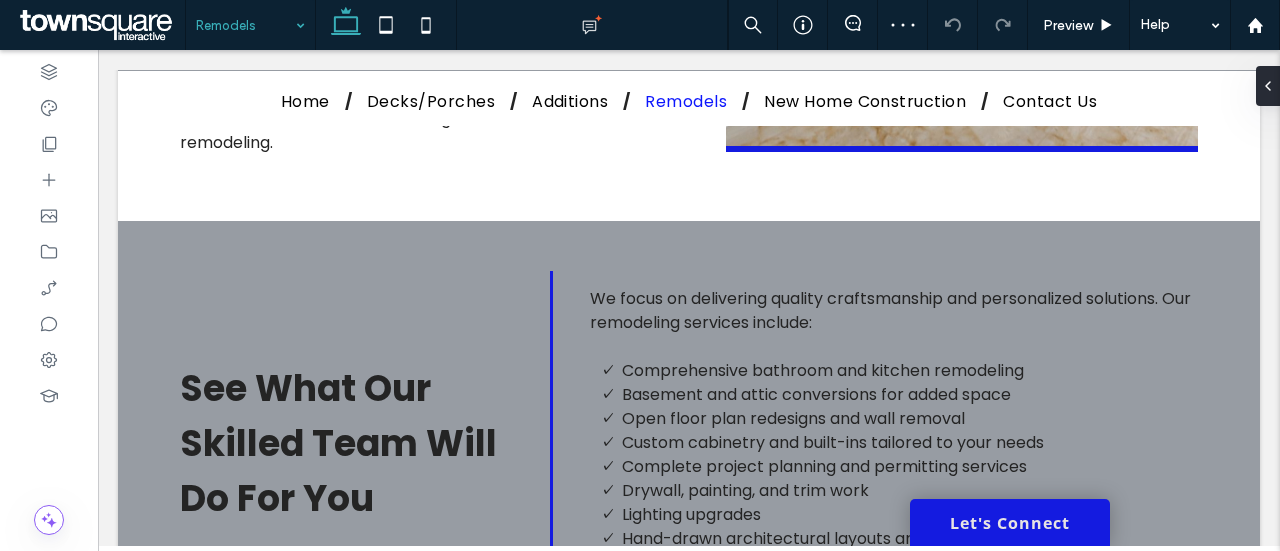 click at bounding box center [245, 25] 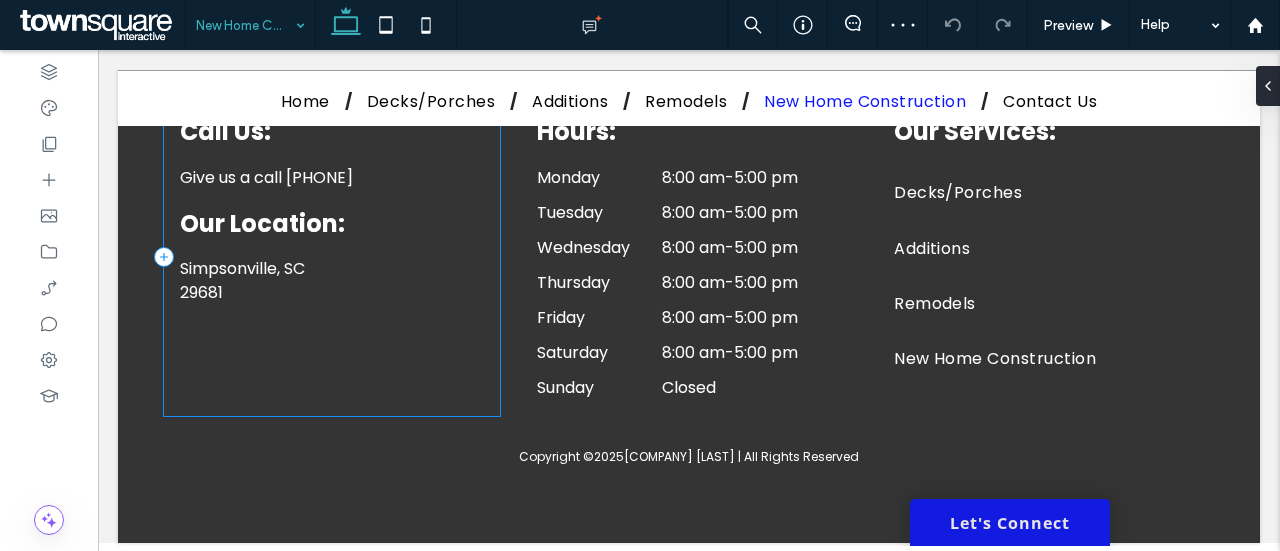 scroll, scrollTop: 1552, scrollLeft: 0, axis: vertical 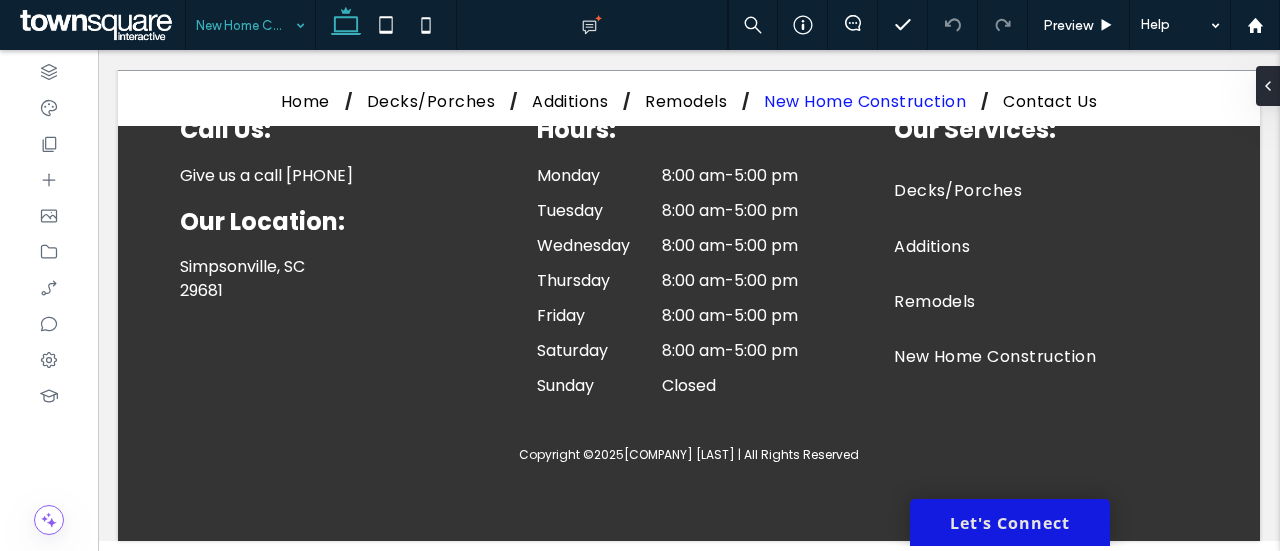 click on "New Home Construction" at bounding box center (250, 25) 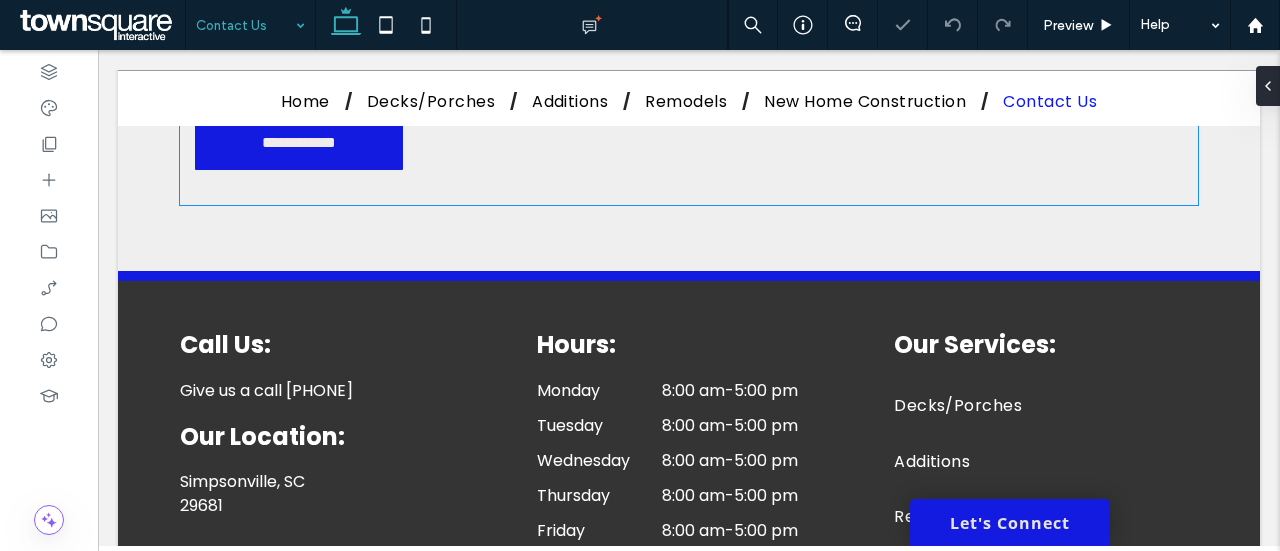 scroll, scrollTop: 1400, scrollLeft: 0, axis: vertical 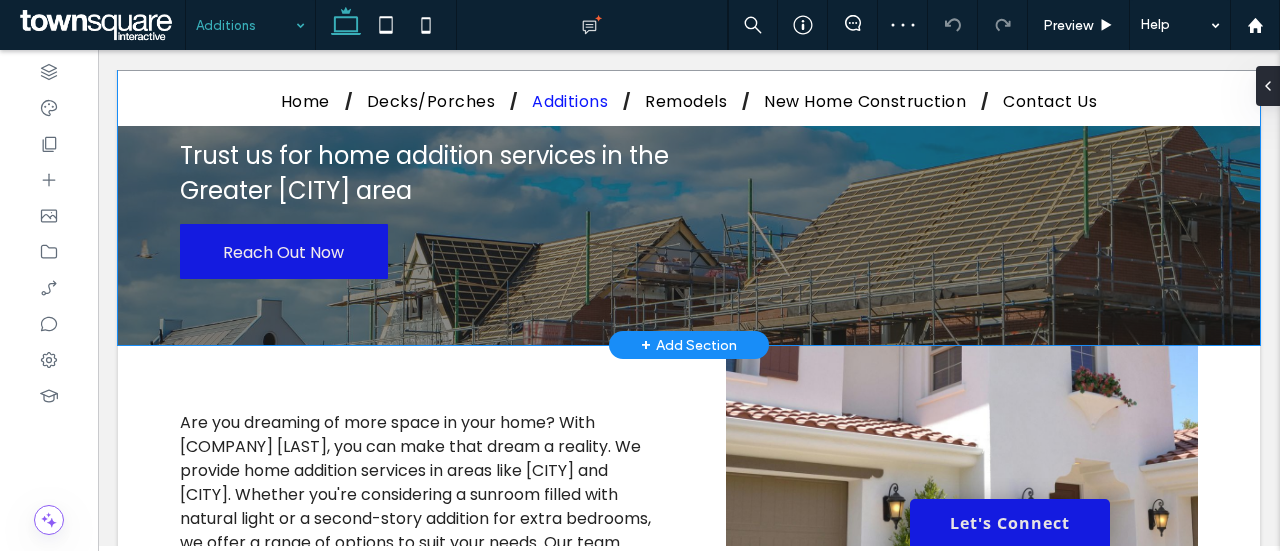click on "Get More Out of Your Property
Trust us for home addition services in the Greater [CITY] area
Reach Out Now" at bounding box center (689, 135) 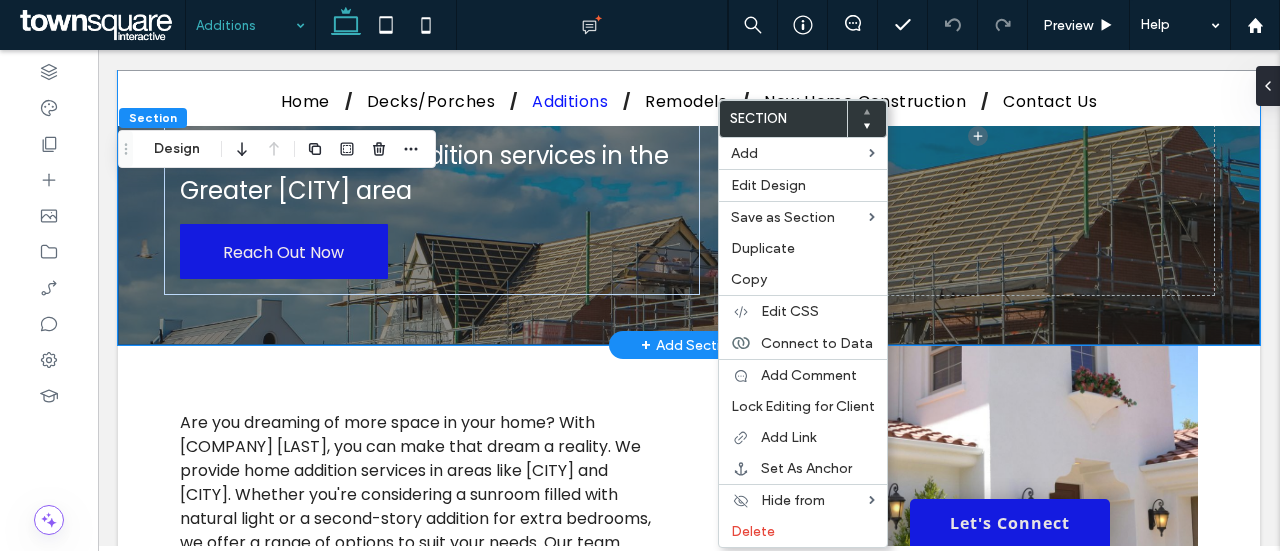 click on "Get More Out of Your Property
Trust us for home addition services in the Greater [CITY] area
Reach Out Now" at bounding box center (689, 135) 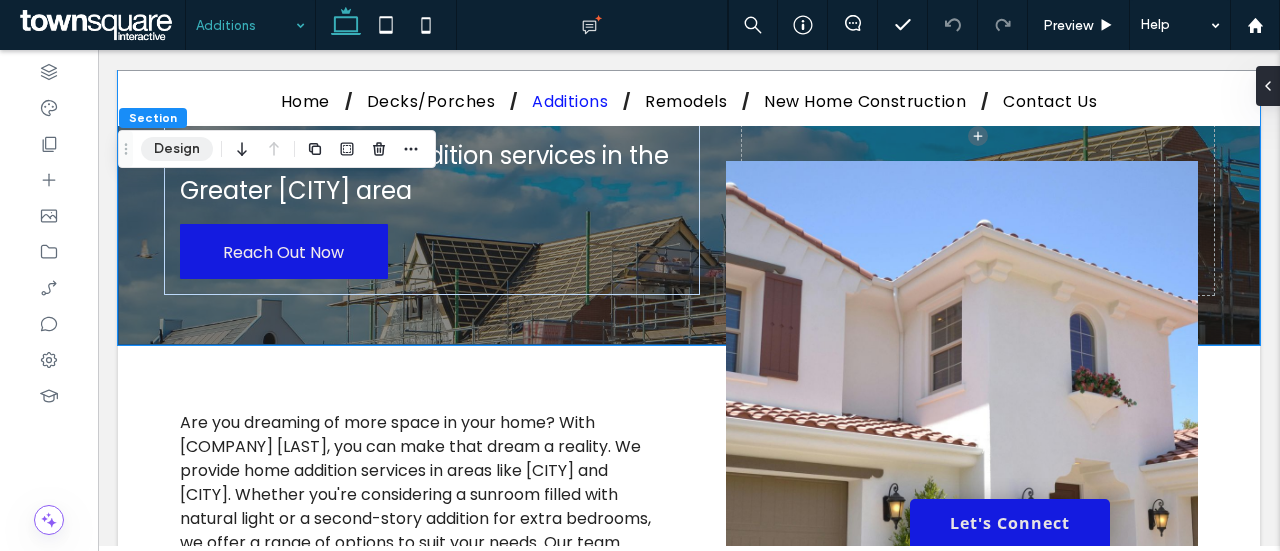 click on "Design" at bounding box center [177, 149] 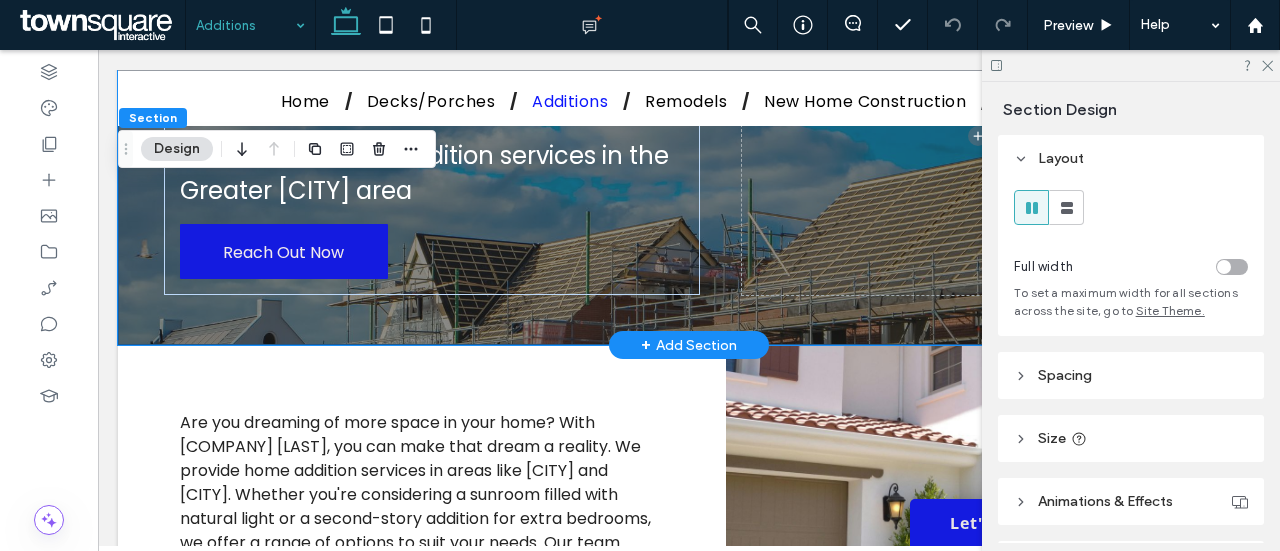 click on "Get More Out of Your Property
Trust us for home addition services in the Greater [CITY] area
Reach Out Now" at bounding box center [689, 135] 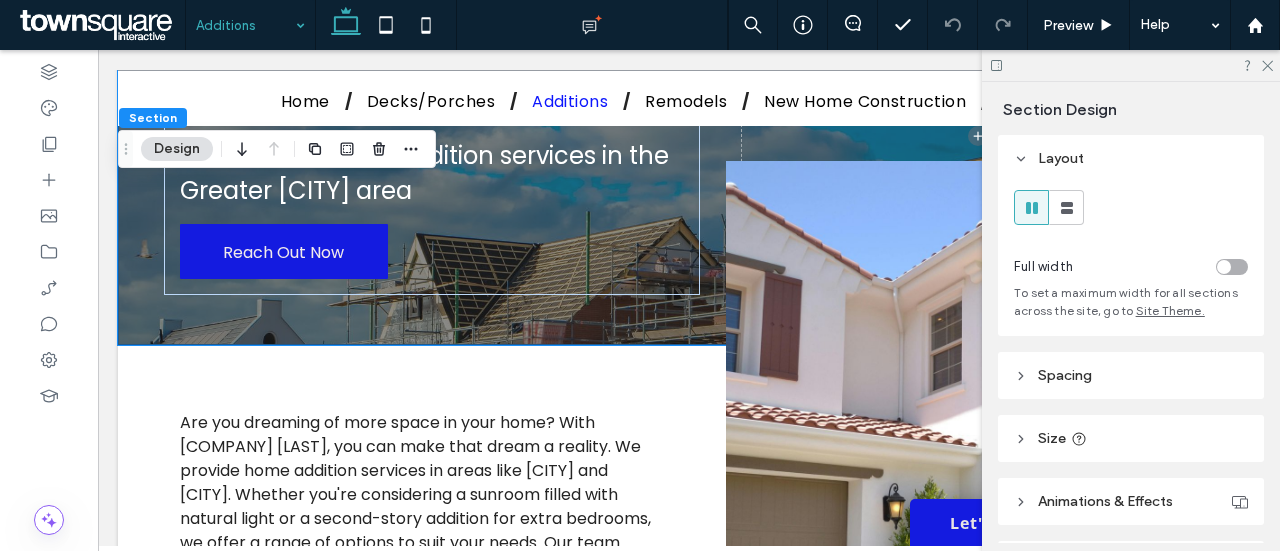 scroll, scrollTop: 200, scrollLeft: 0, axis: vertical 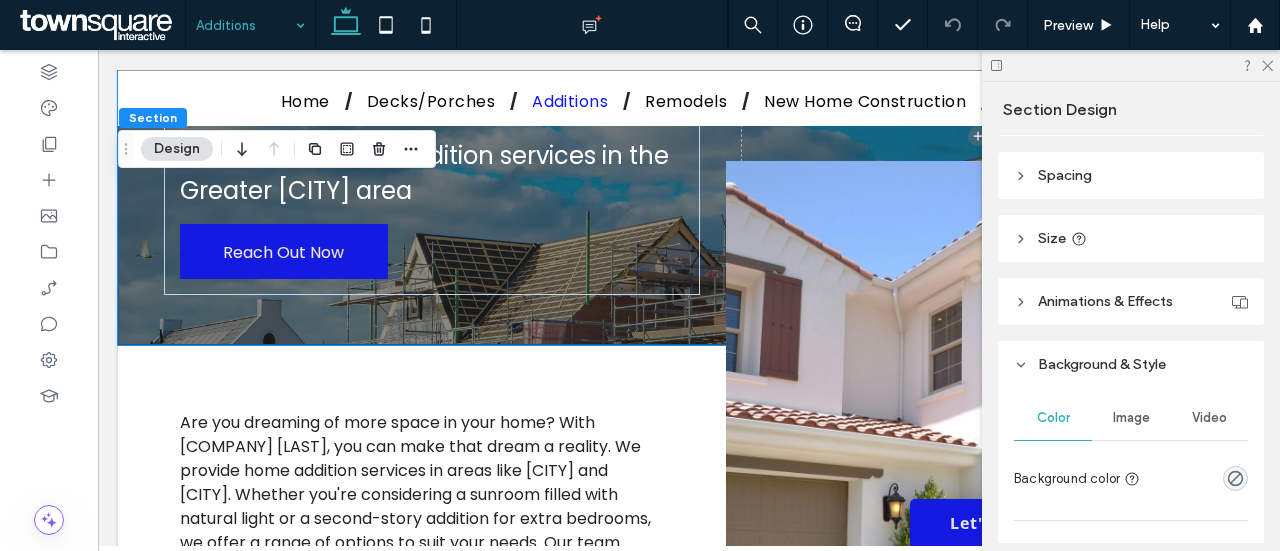 click on "Image" at bounding box center (1131, 418) 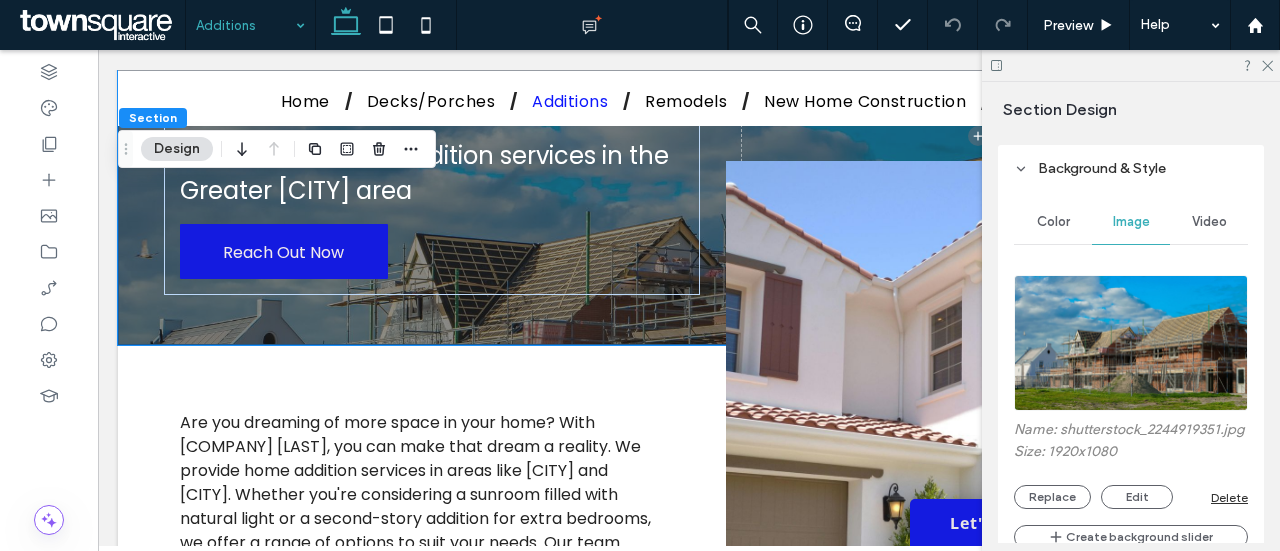 scroll, scrollTop: 400, scrollLeft: 0, axis: vertical 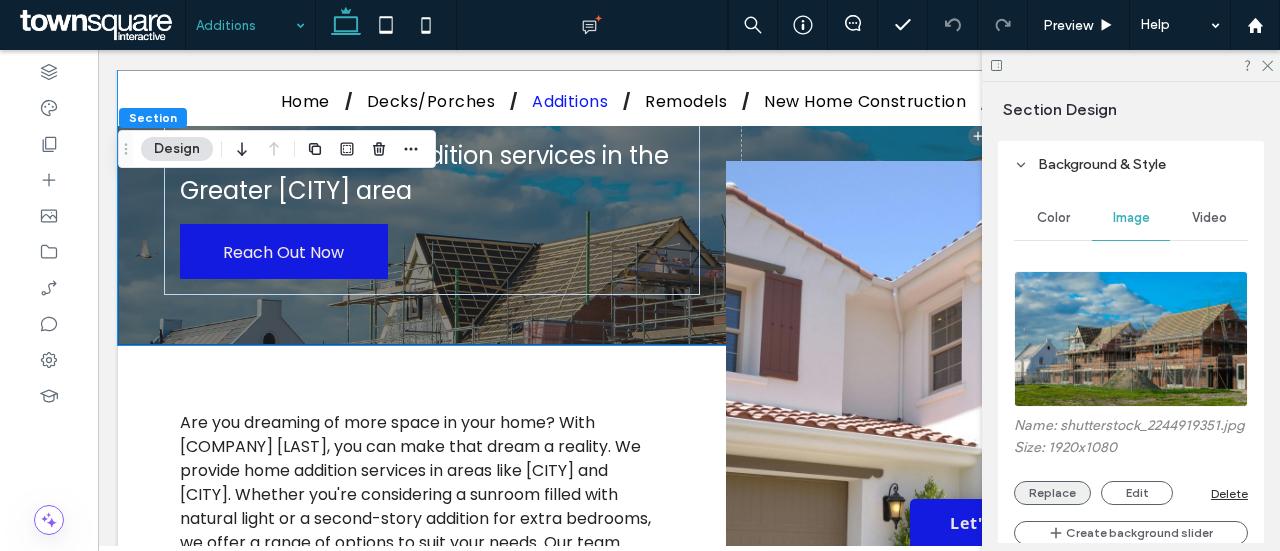 click on "Replace" at bounding box center (1052, 493) 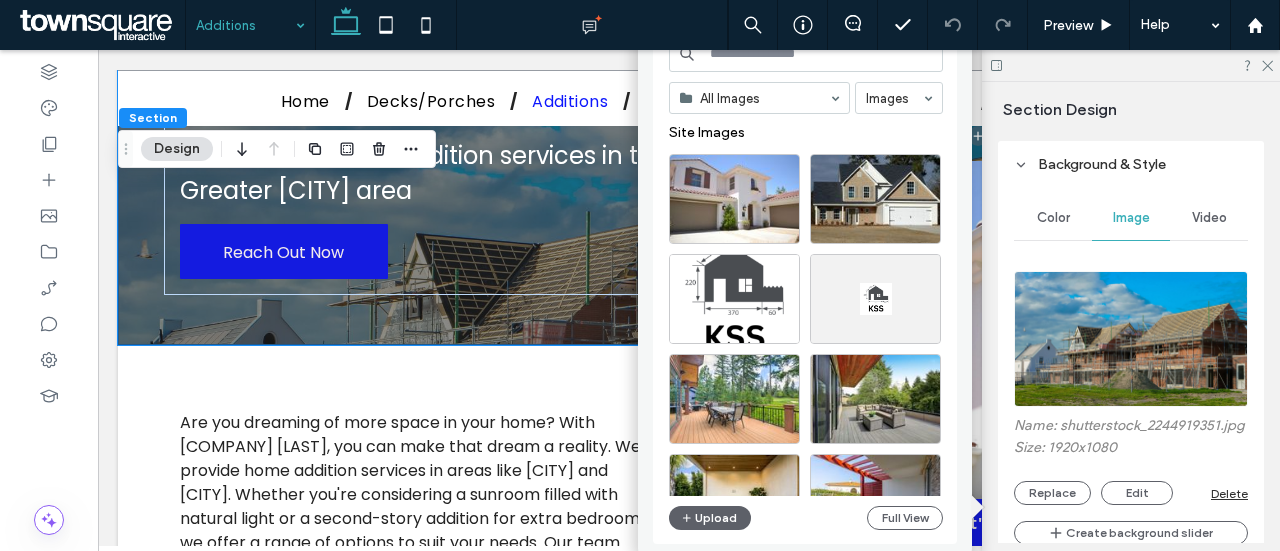click at bounding box center (806, 54) 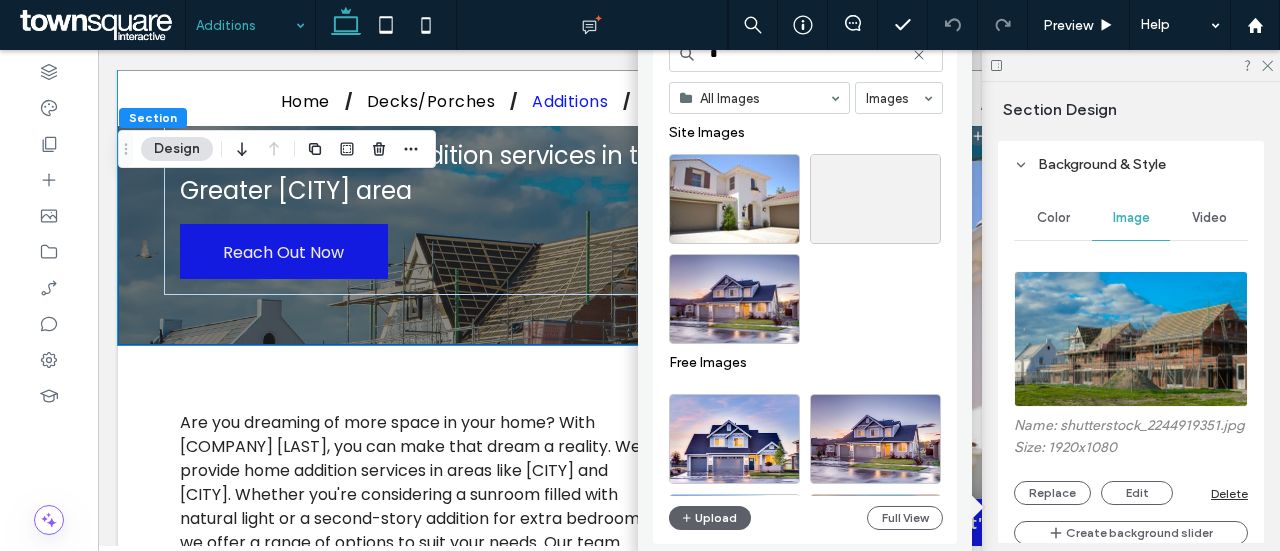 type on "*" 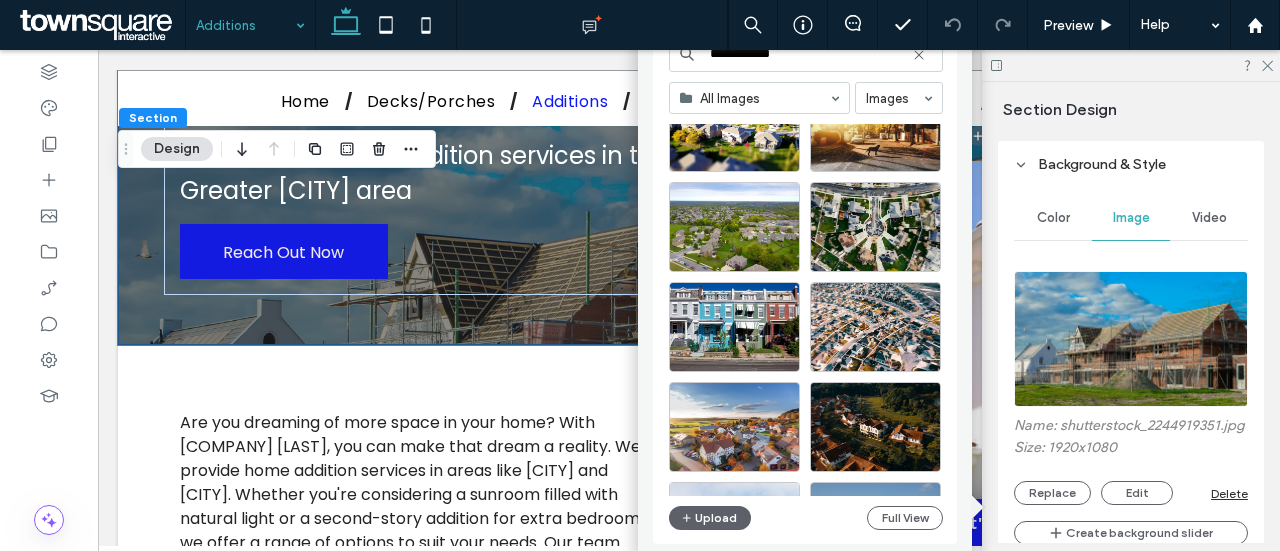 scroll, scrollTop: 0, scrollLeft: 0, axis: both 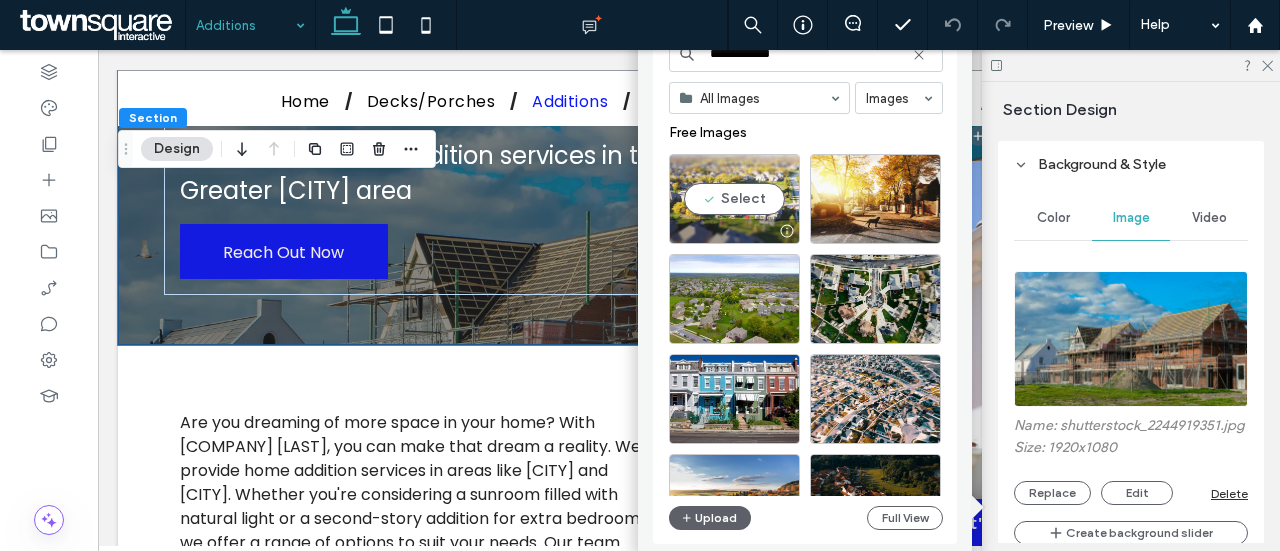 type on "**********" 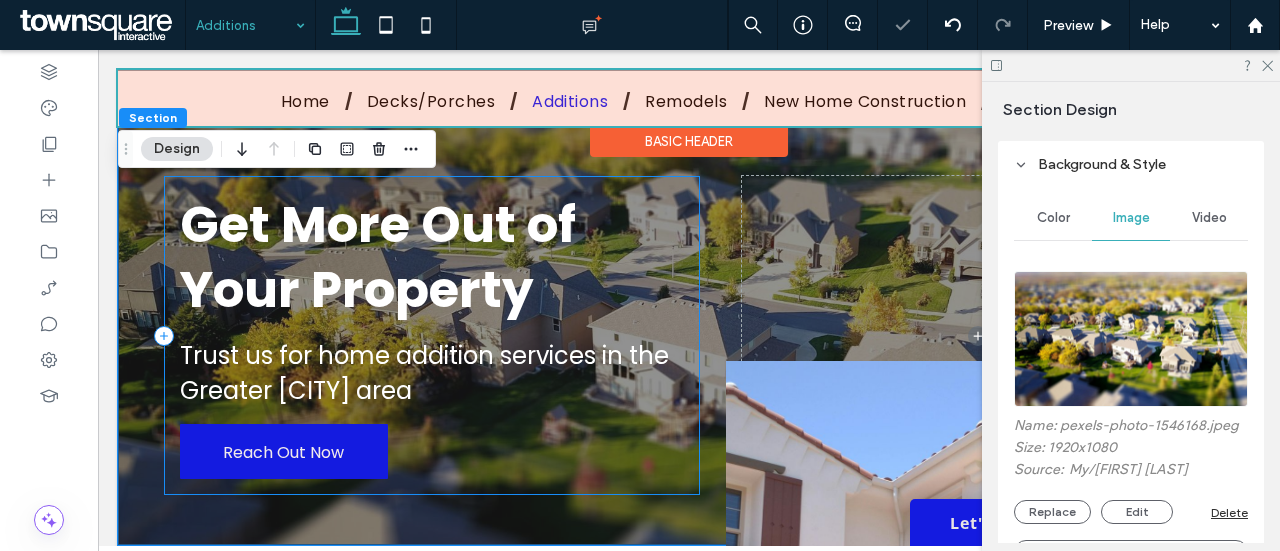 scroll, scrollTop: 200, scrollLeft: 0, axis: vertical 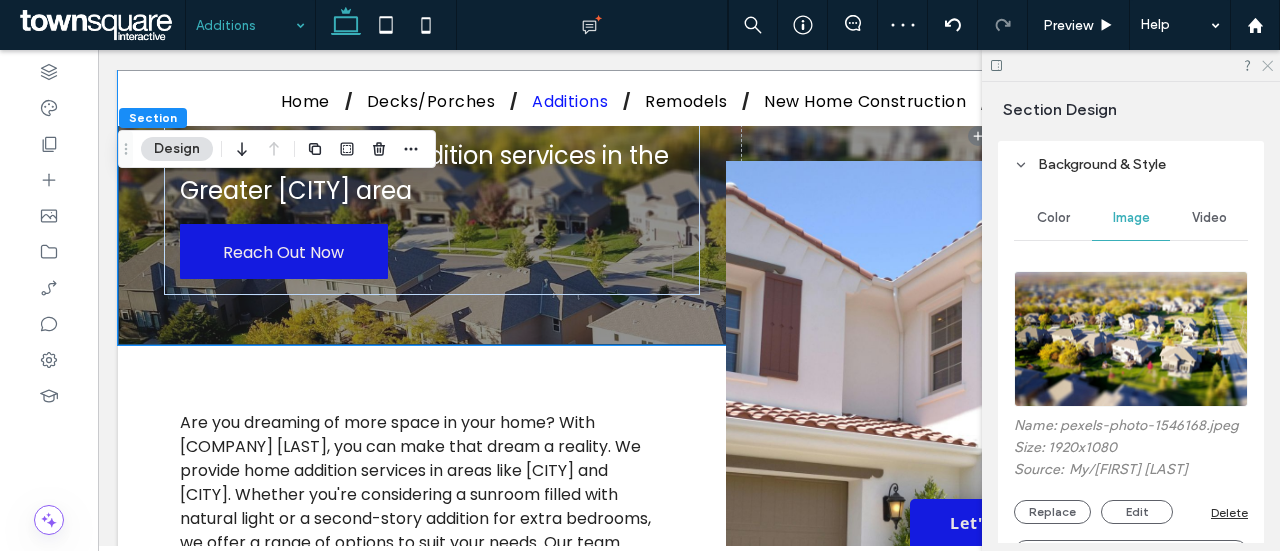 click 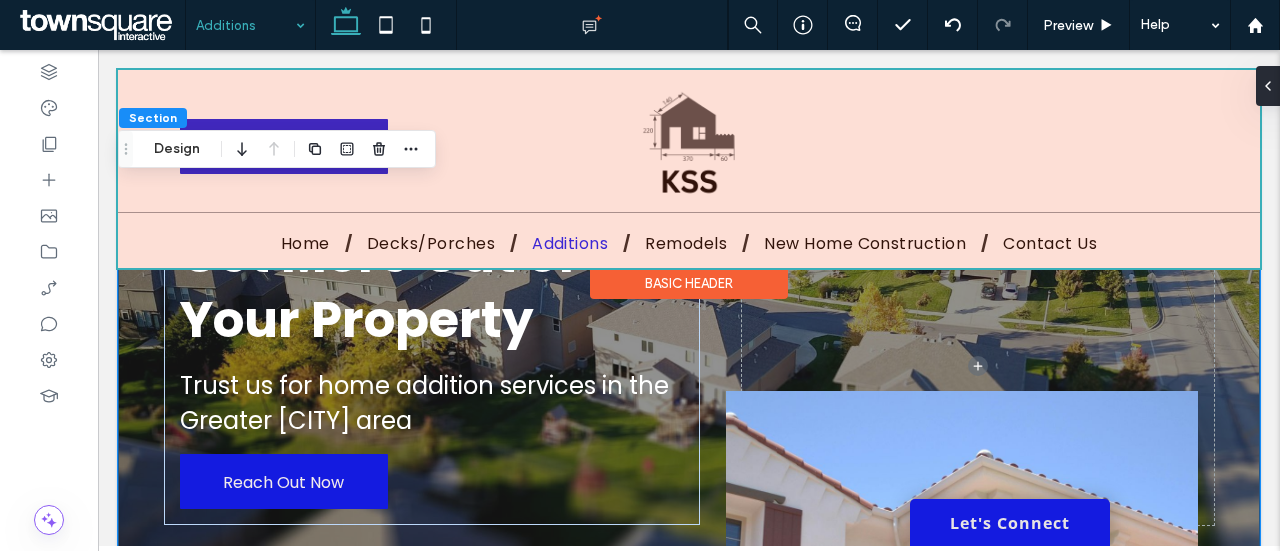 scroll, scrollTop: 0, scrollLeft: 0, axis: both 